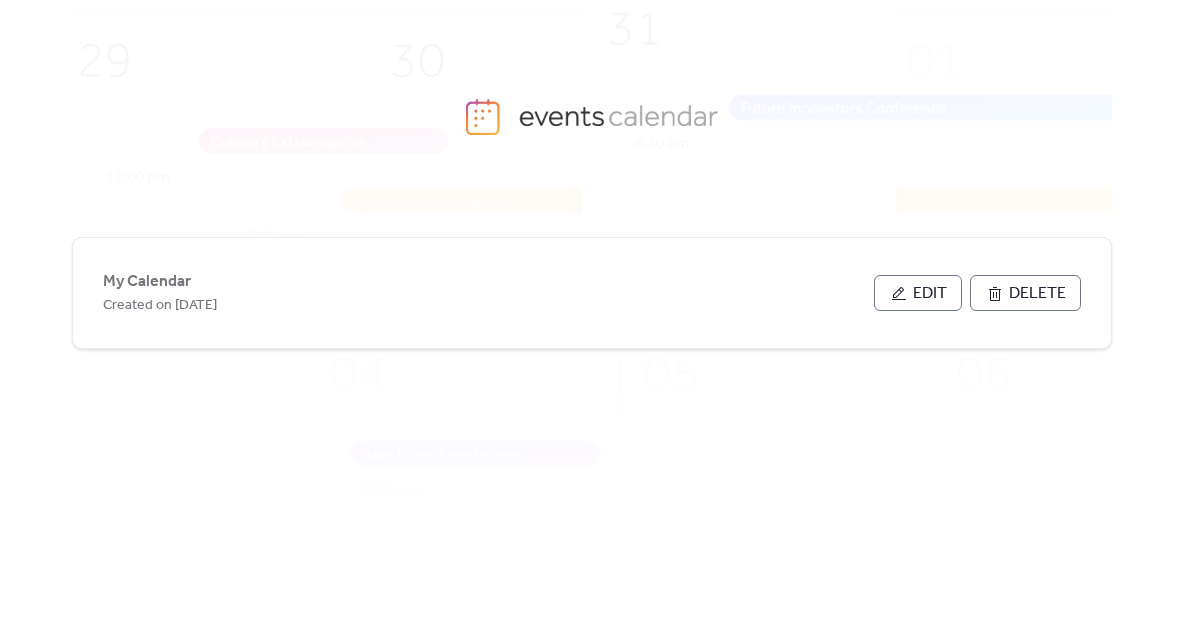 scroll, scrollTop: 0, scrollLeft: 0, axis: both 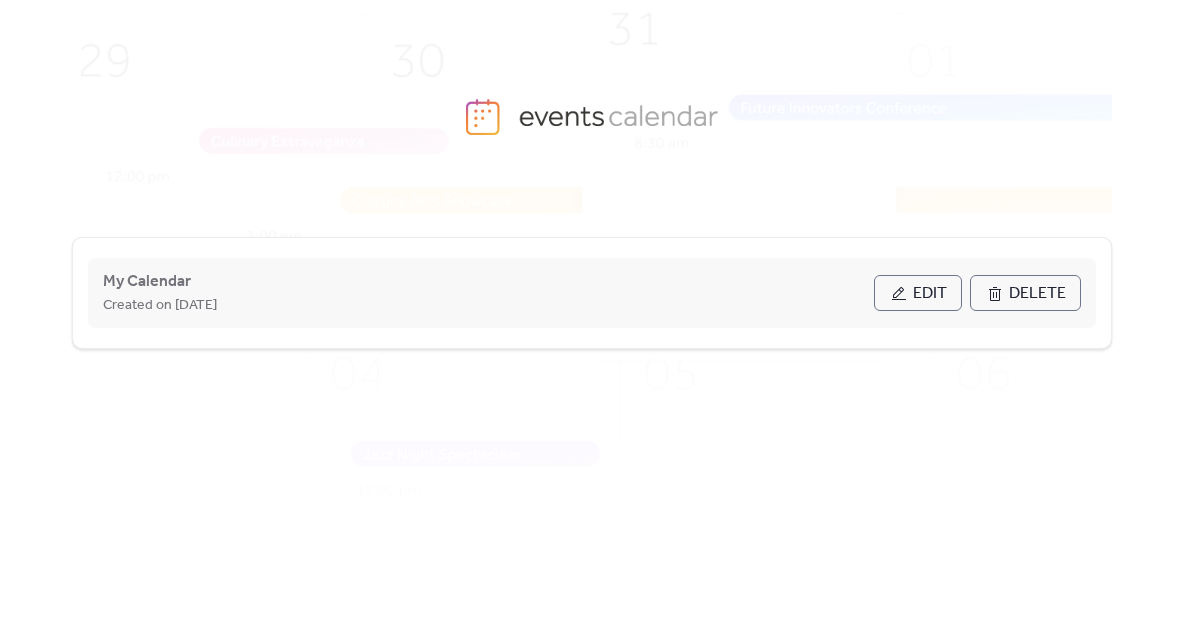 click on "Edit" at bounding box center (930, 294) 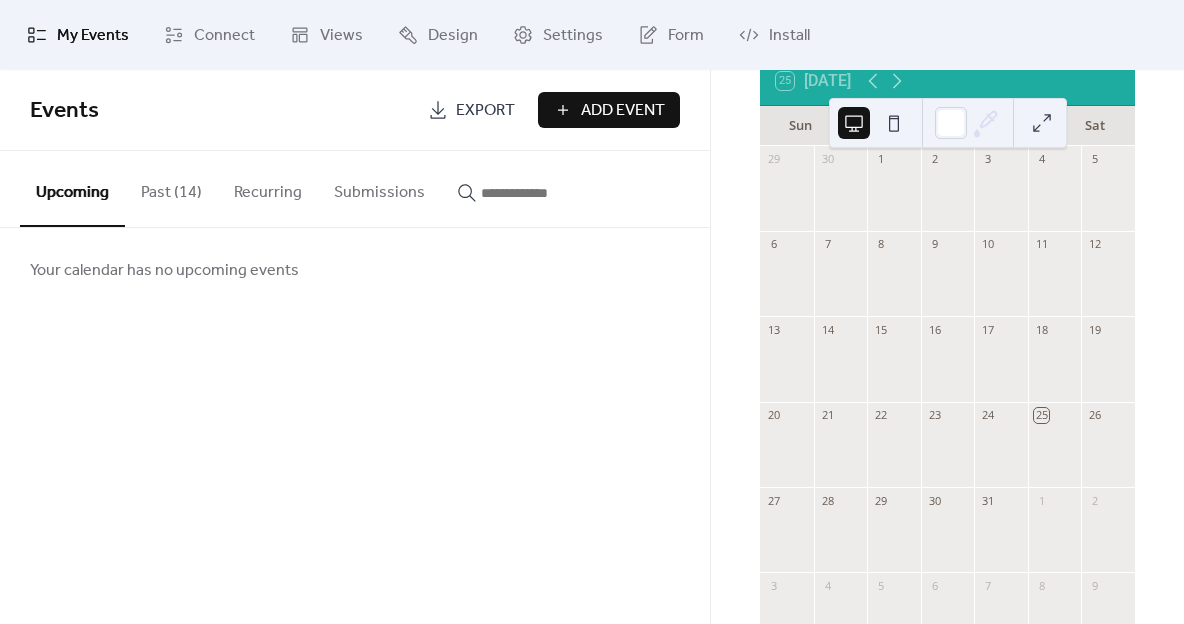 scroll, scrollTop: 145, scrollLeft: 0, axis: vertical 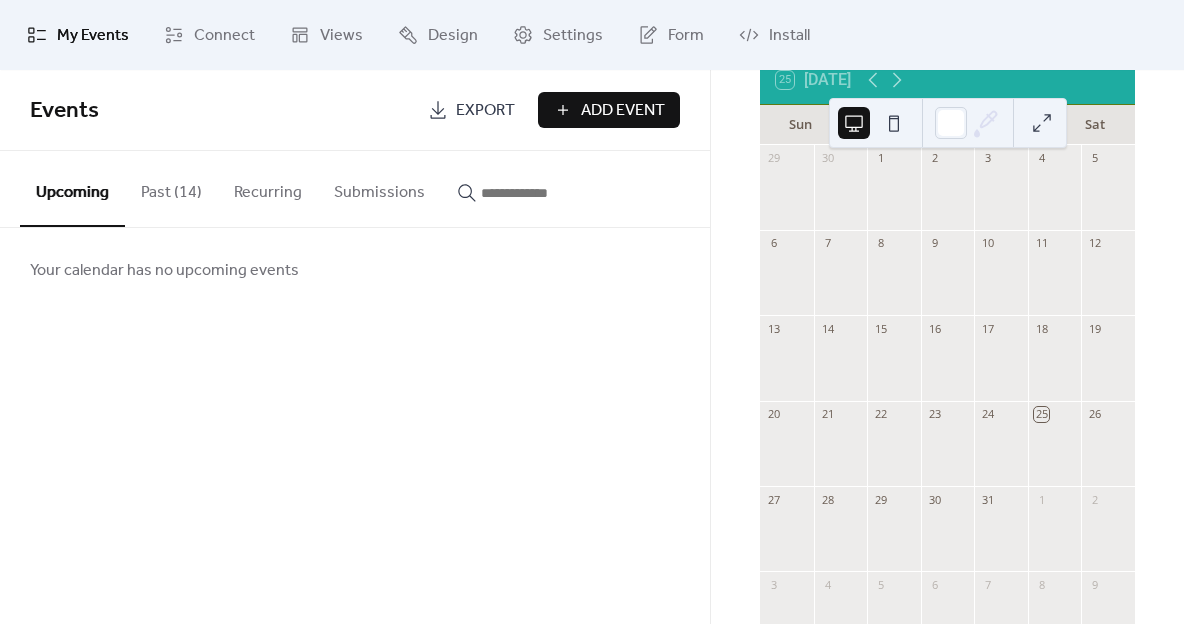 click on "25" at bounding box center [1055, 414] 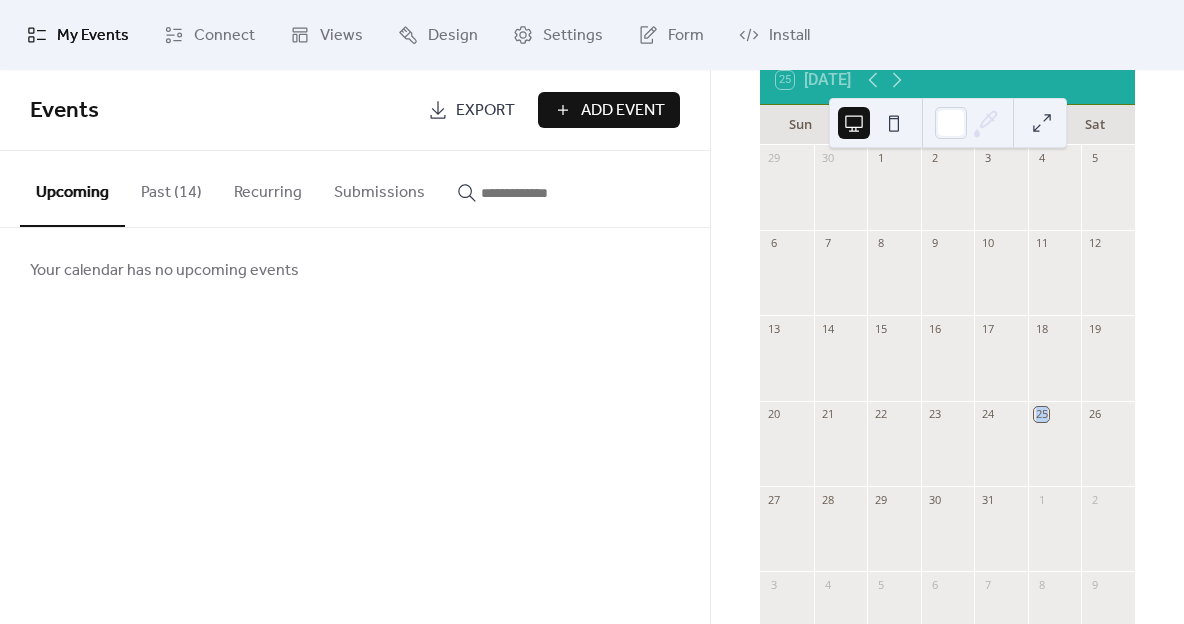 click on "25" at bounding box center [1041, 414] 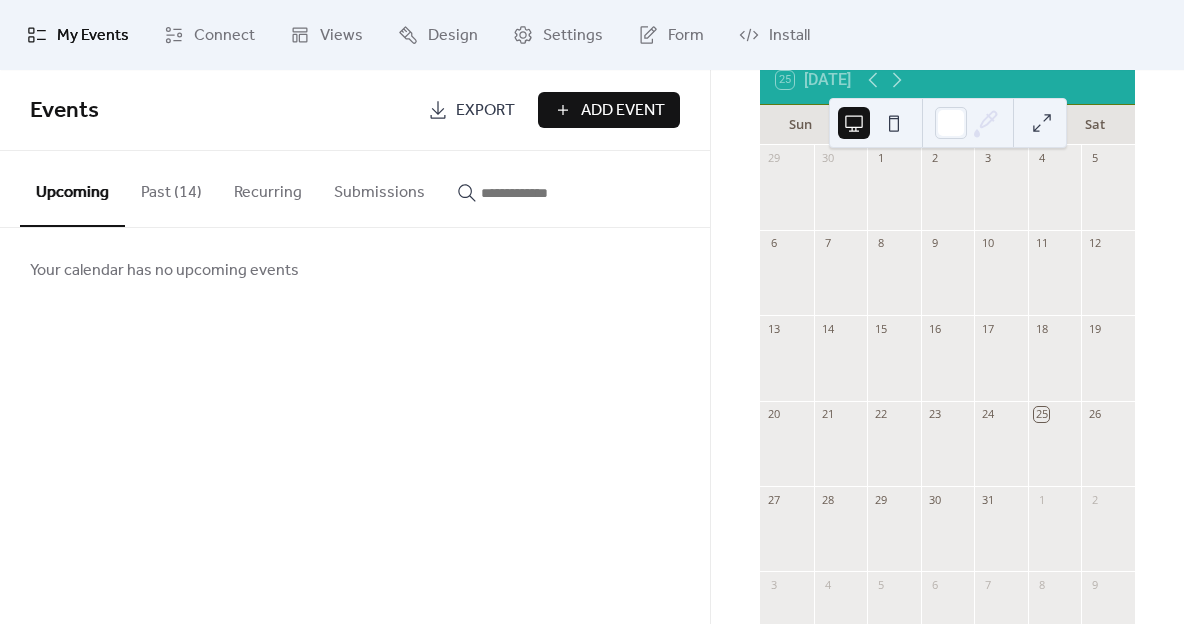 click at bounding box center [1055, 453] 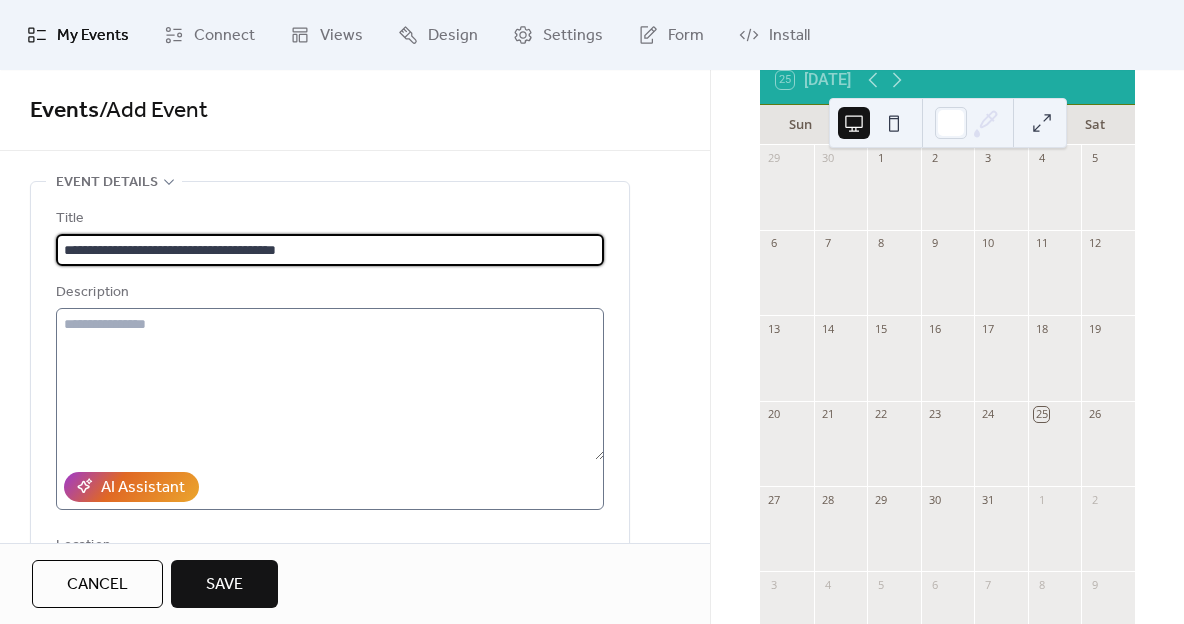 type on "**********" 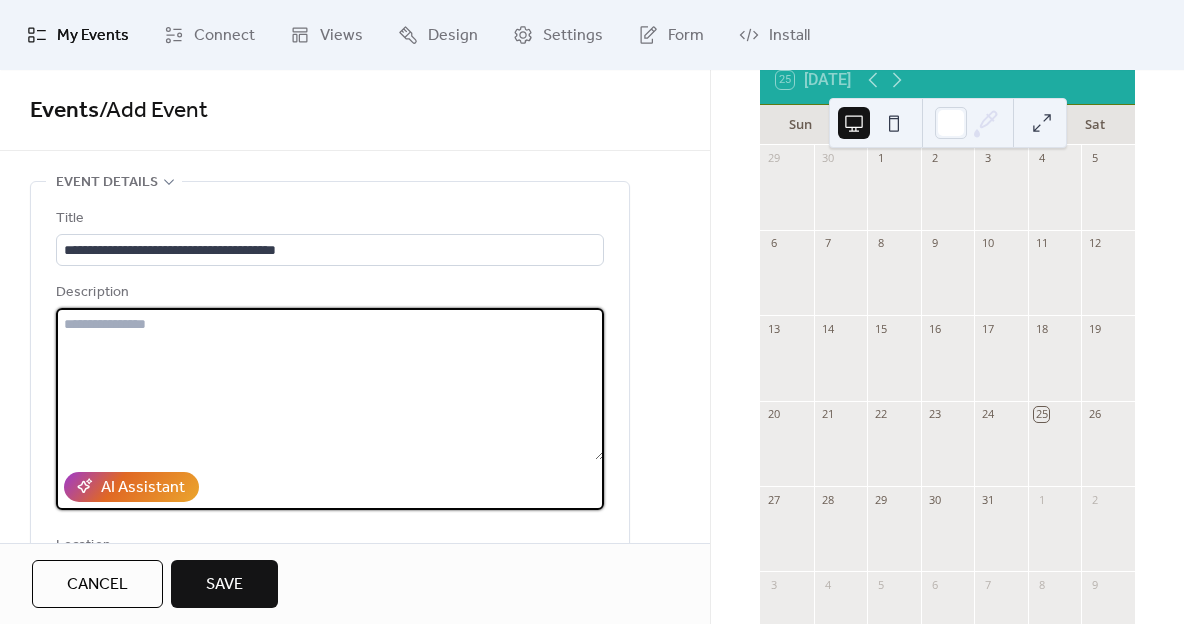 click at bounding box center [330, 384] 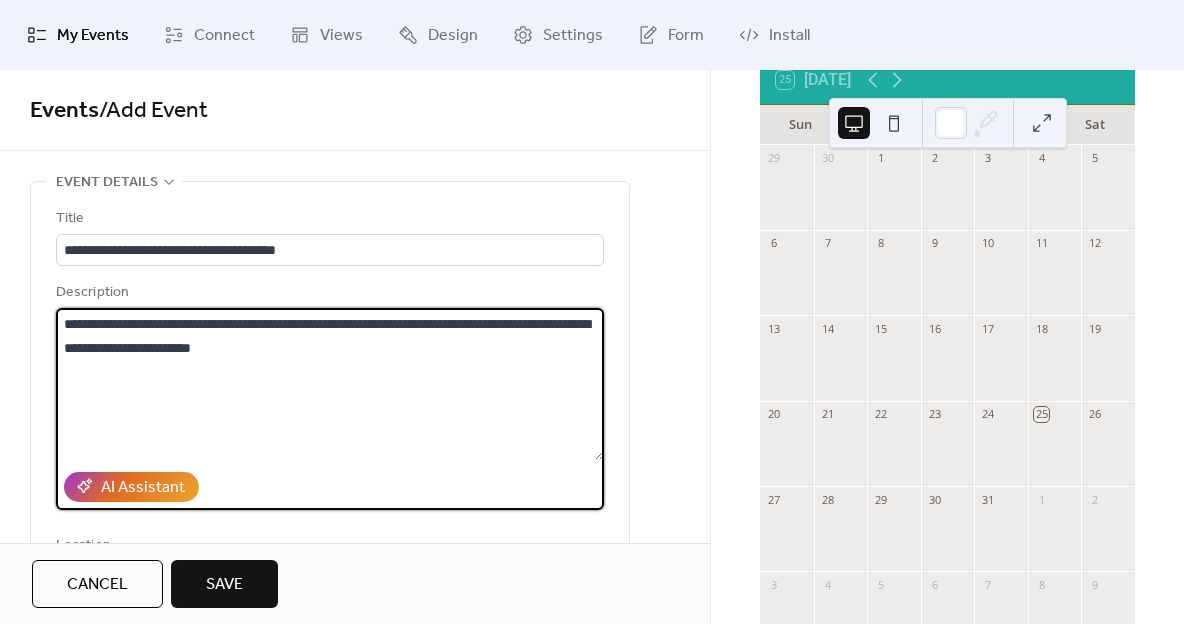 click on "**********" at bounding box center [330, 384] 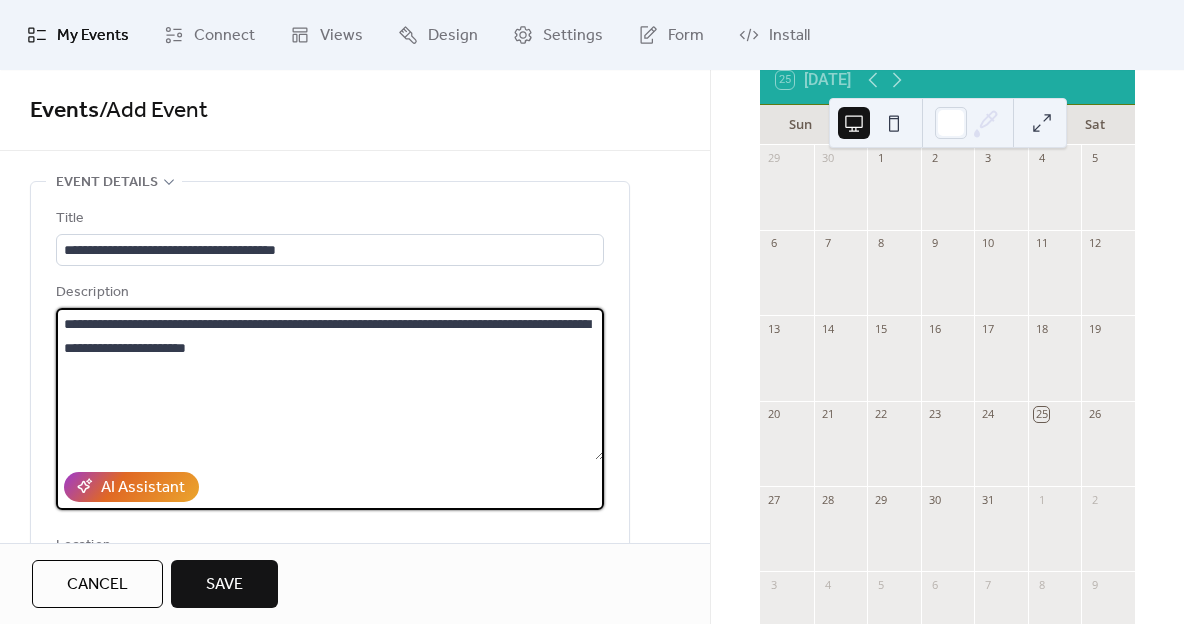 click on "**********" at bounding box center (330, 384) 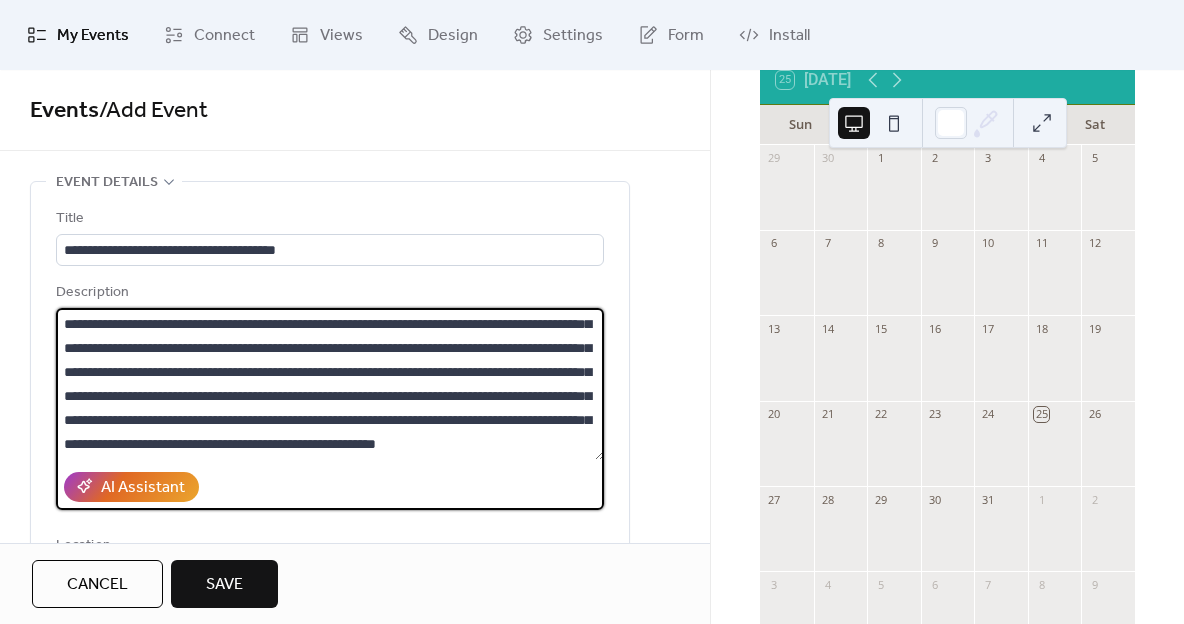 scroll, scrollTop: 69, scrollLeft: 0, axis: vertical 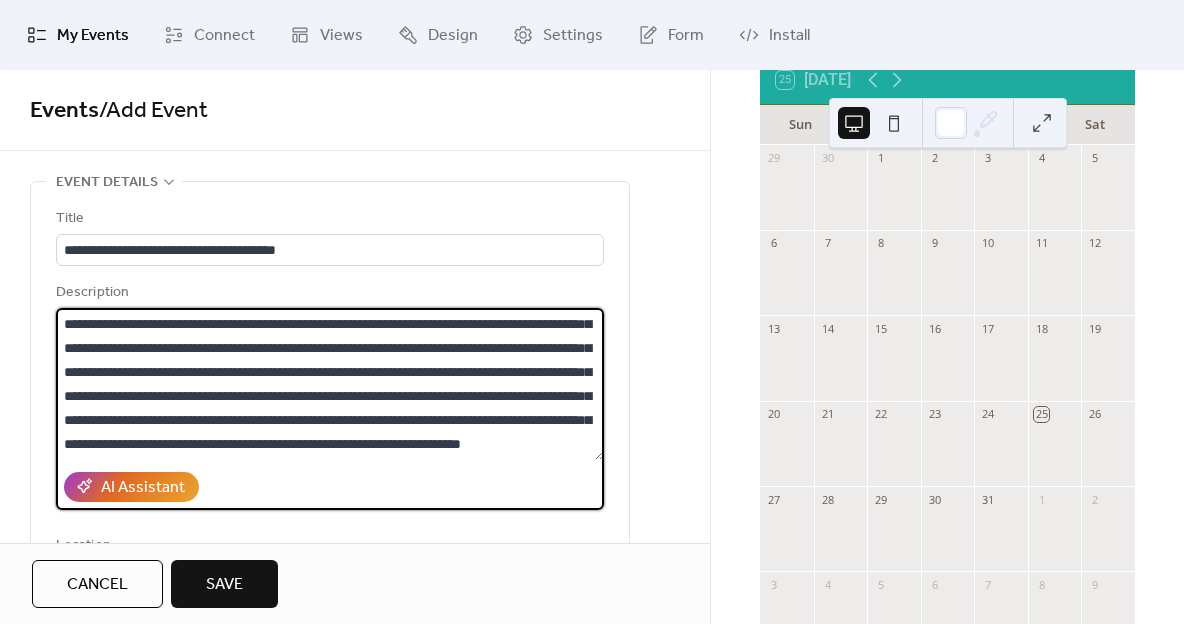 drag, startPoint x: 469, startPoint y: 425, endPoint x: 472, endPoint y: 438, distance: 13.341664 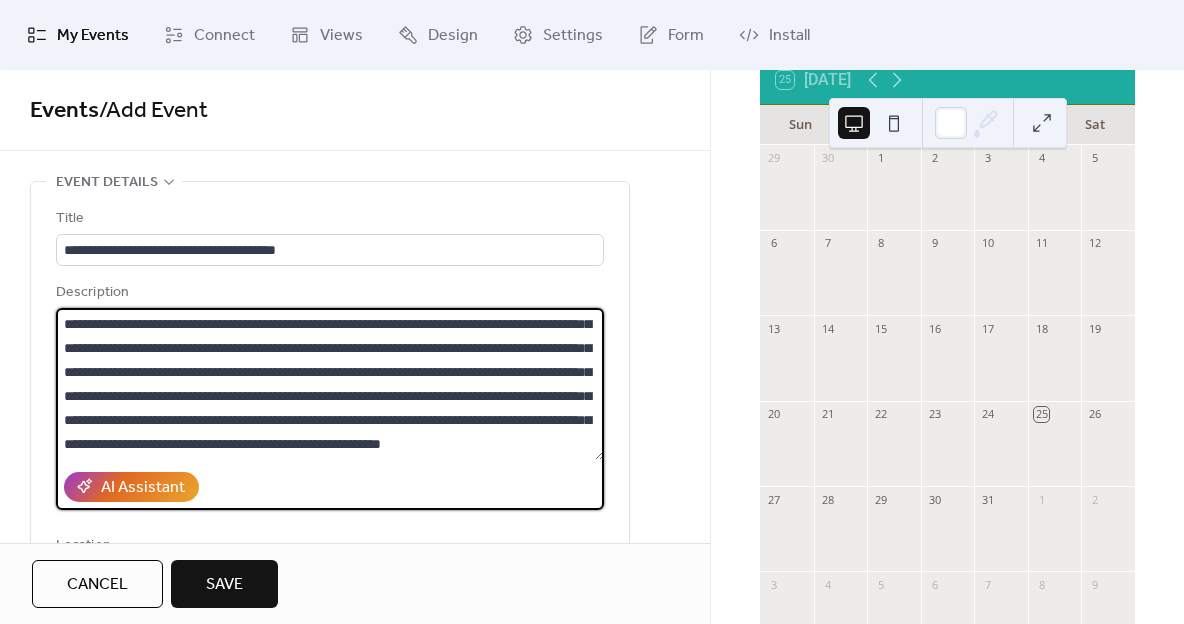 scroll, scrollTop: 69, scrollLeft: 0, axis: vertical 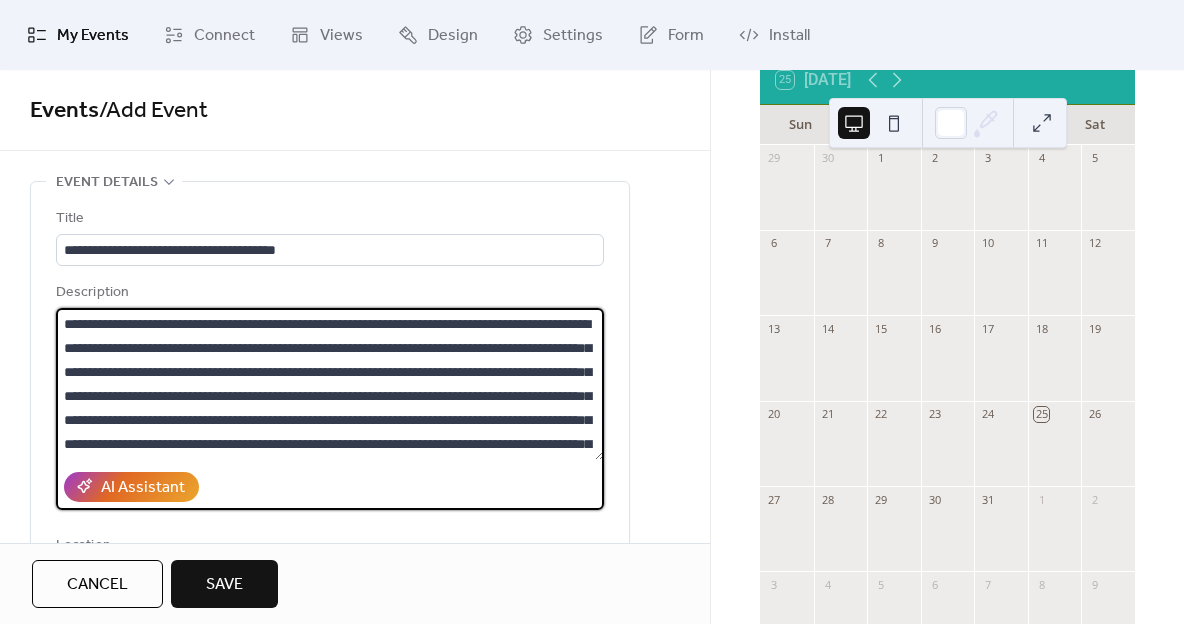drag, startPoint x: 524, startPoint y: 453, endPoint x: 80, endPoint y: 269, distance: 480.61627 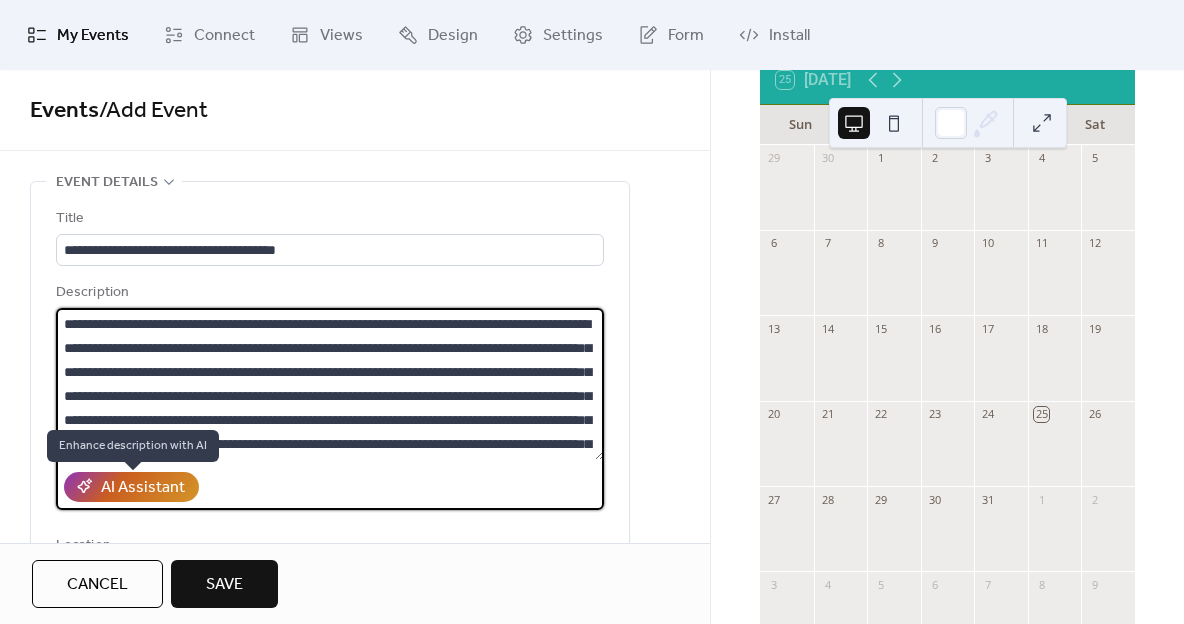 type on "**********" 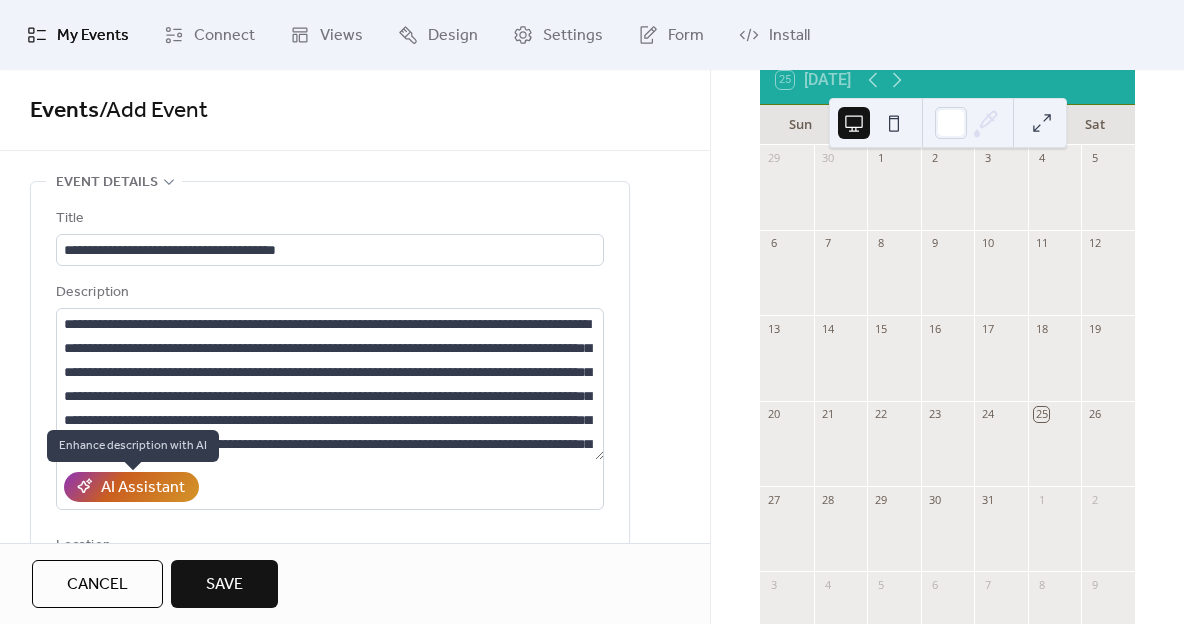 click on "AI Assistant" at bounding box center (143, 488) 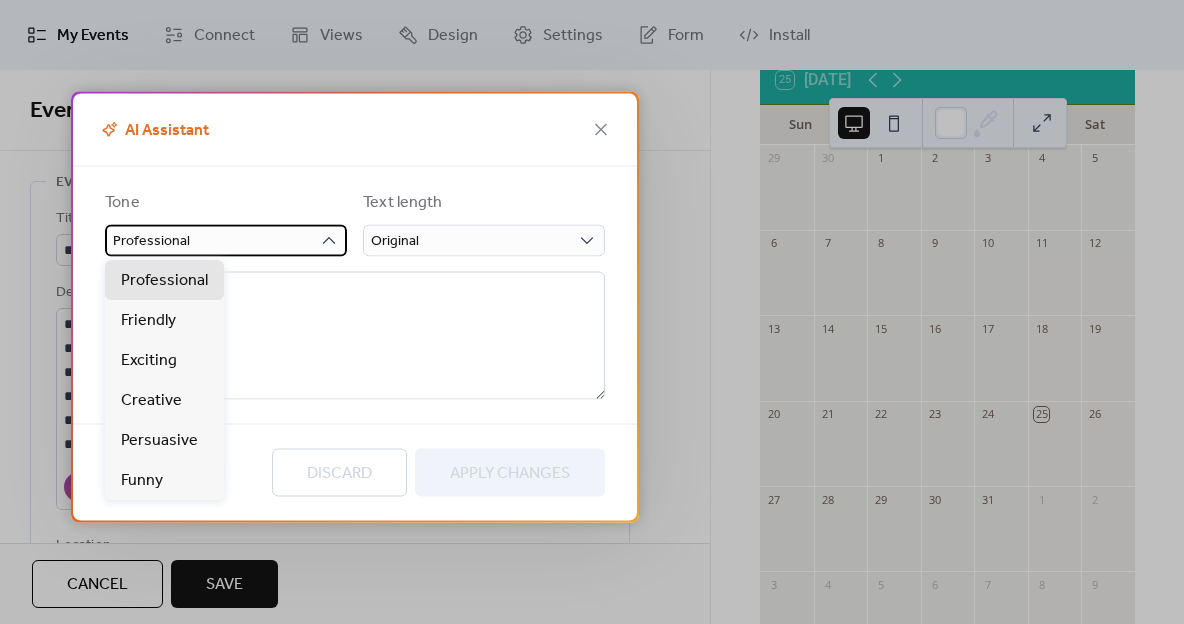 type on "**********" 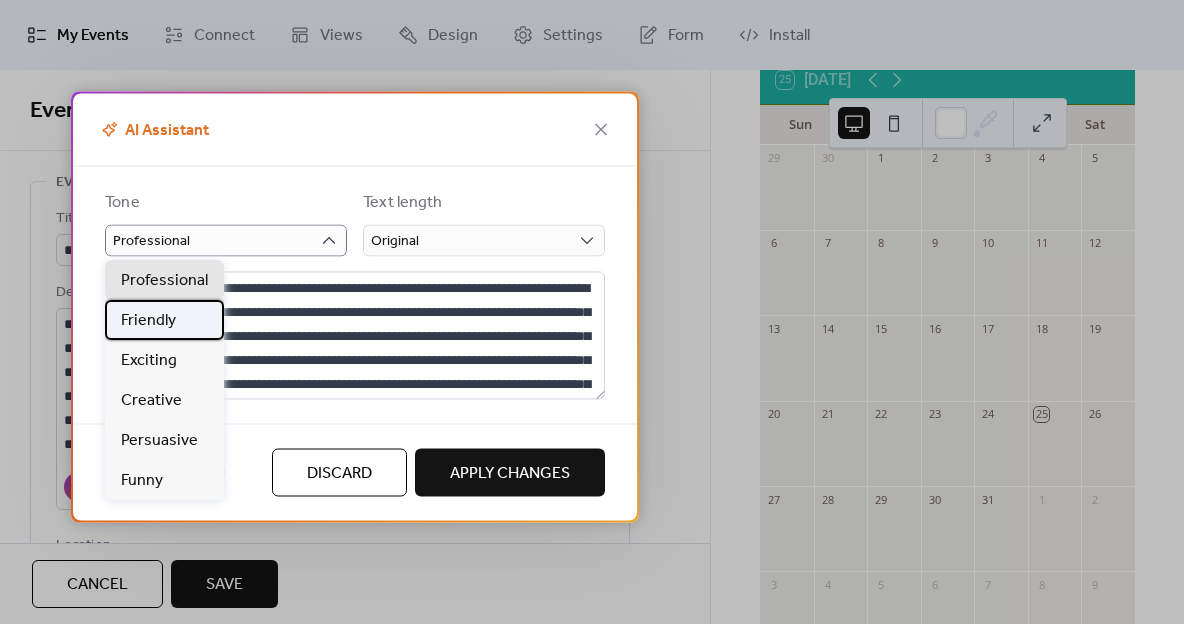 click on "Friendly" at bounding box center [148, 321] 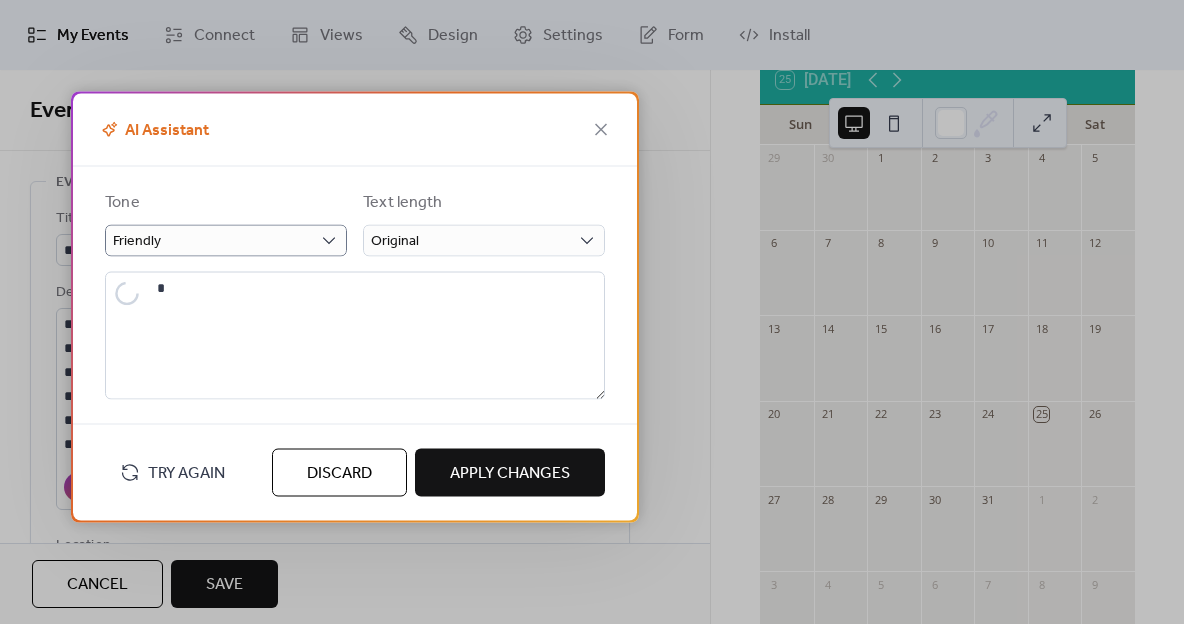 type on "**********" 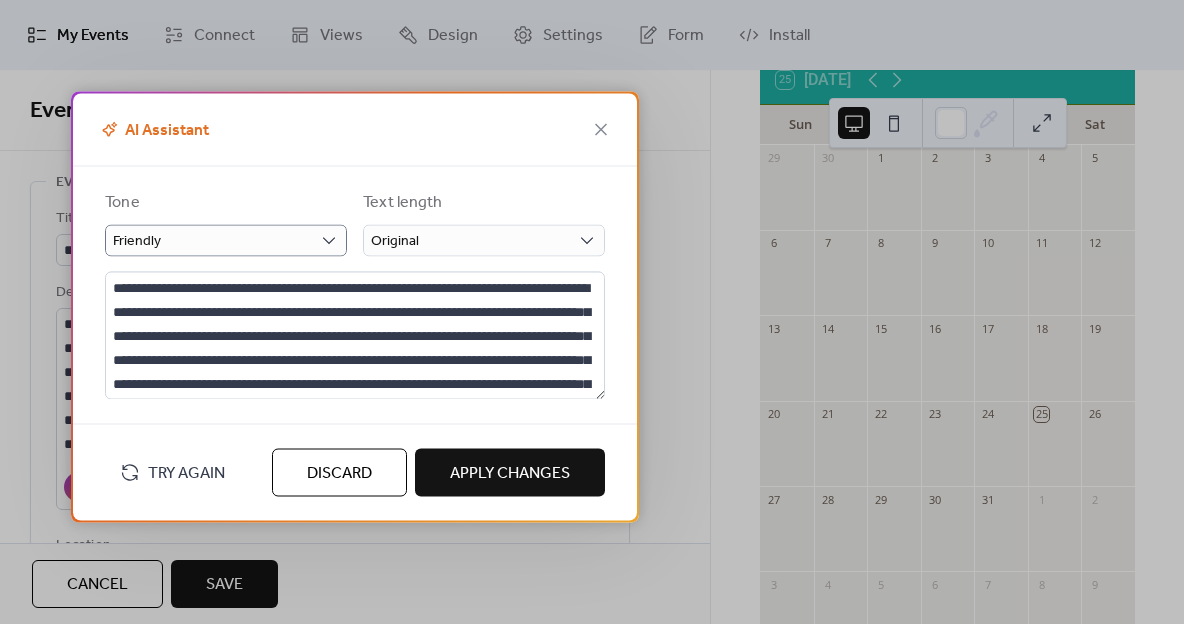 click on "Apply Changes" at bounding box center (510, 473) 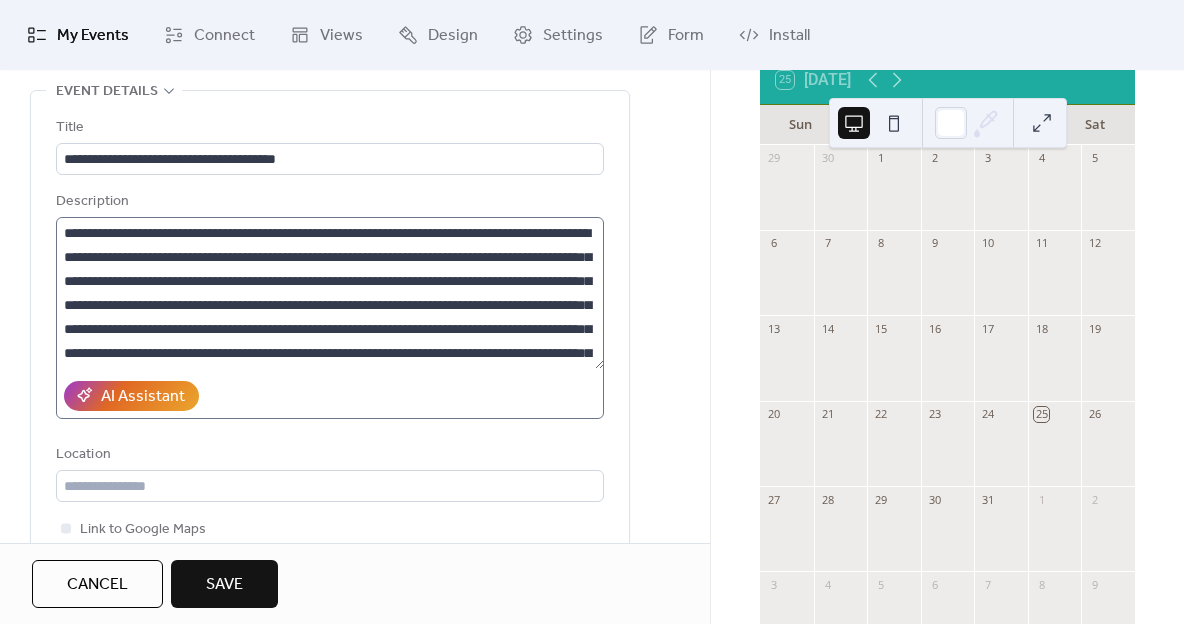 scroll, scrollTop: 121, scrollLeft: 0, axis: vertical 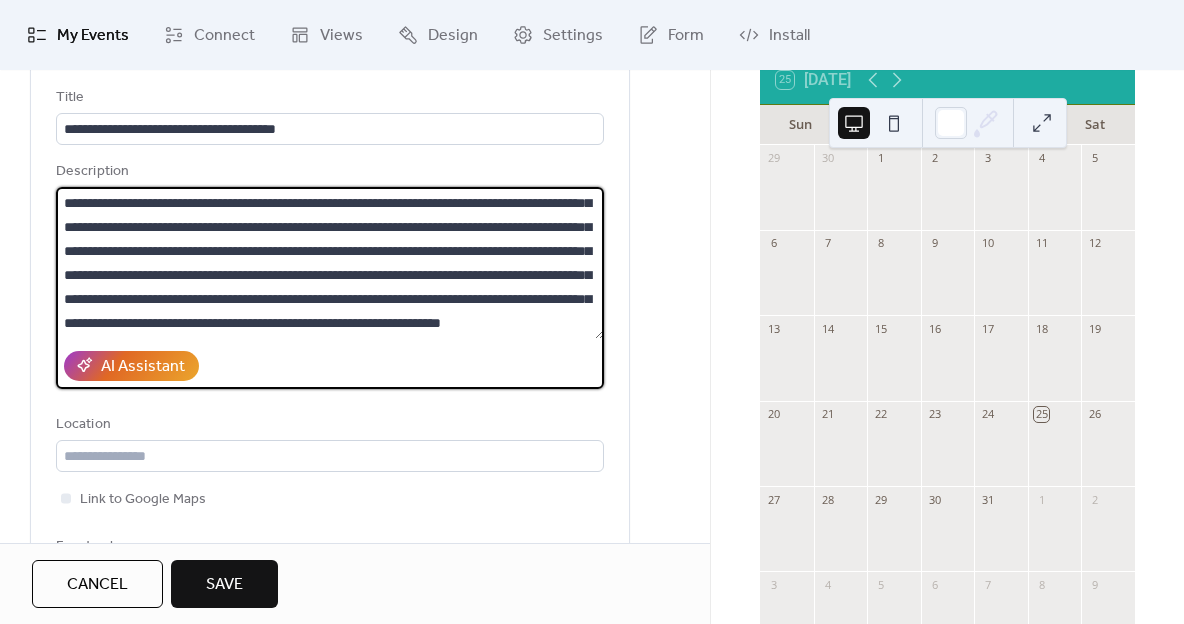 click on "Save" at bounding box center [224, 585] 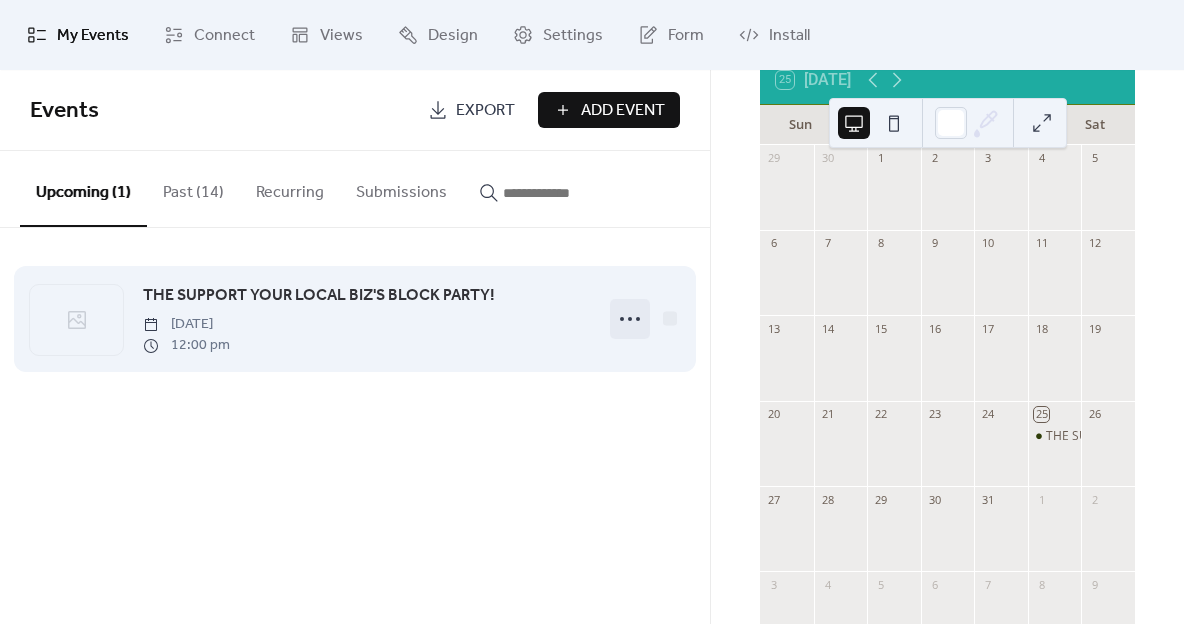 click 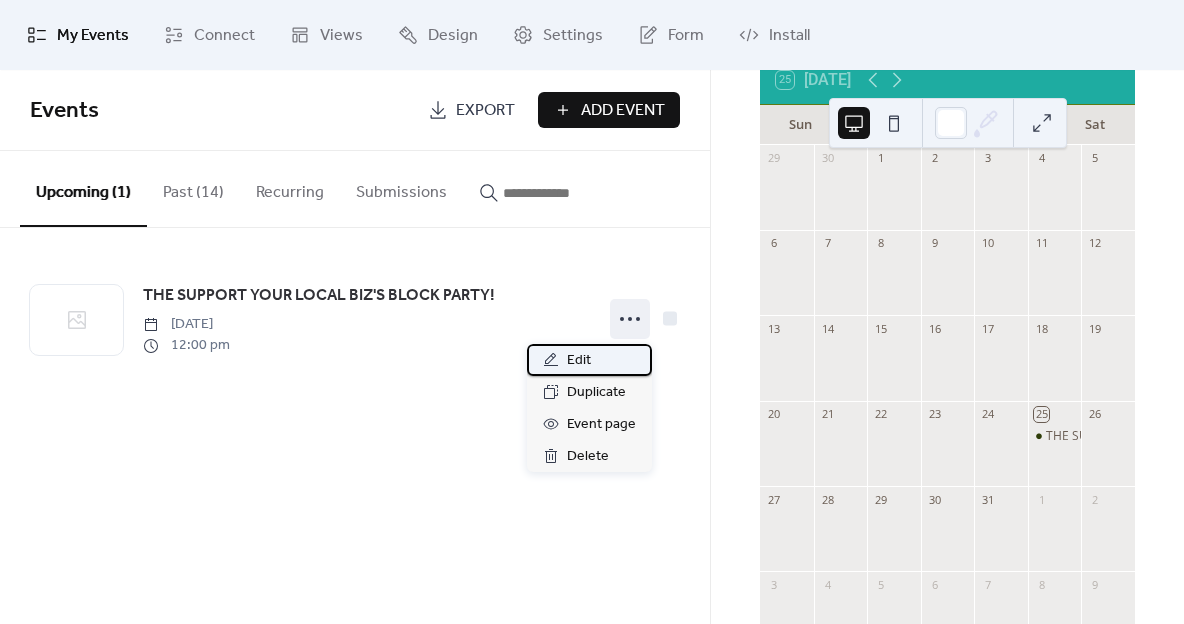 click on "Edit" at bounding box center (579, 361) 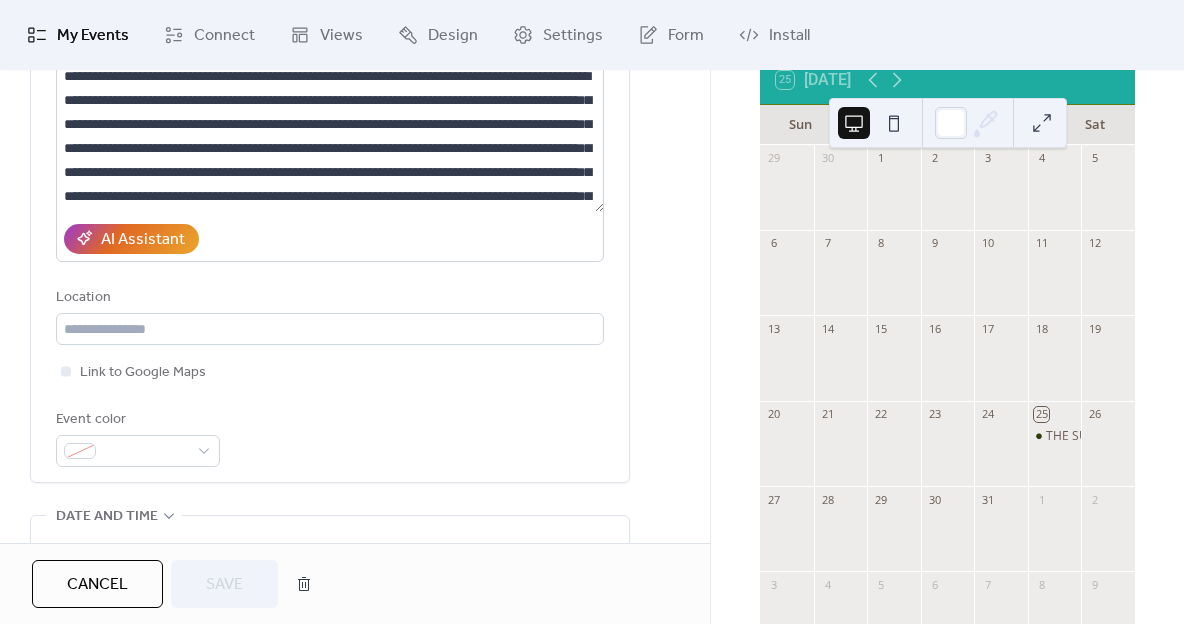 scroll, scrollTop: 261, scrollLeft: 0, axis: vertical 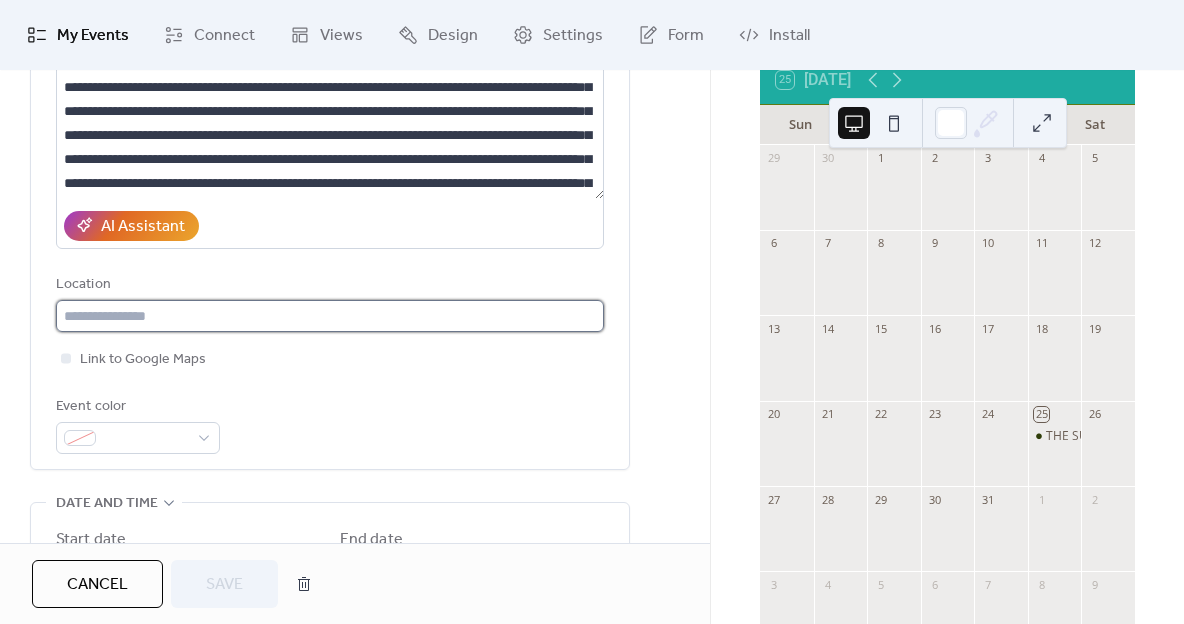 click at bounding box center (330, 316) 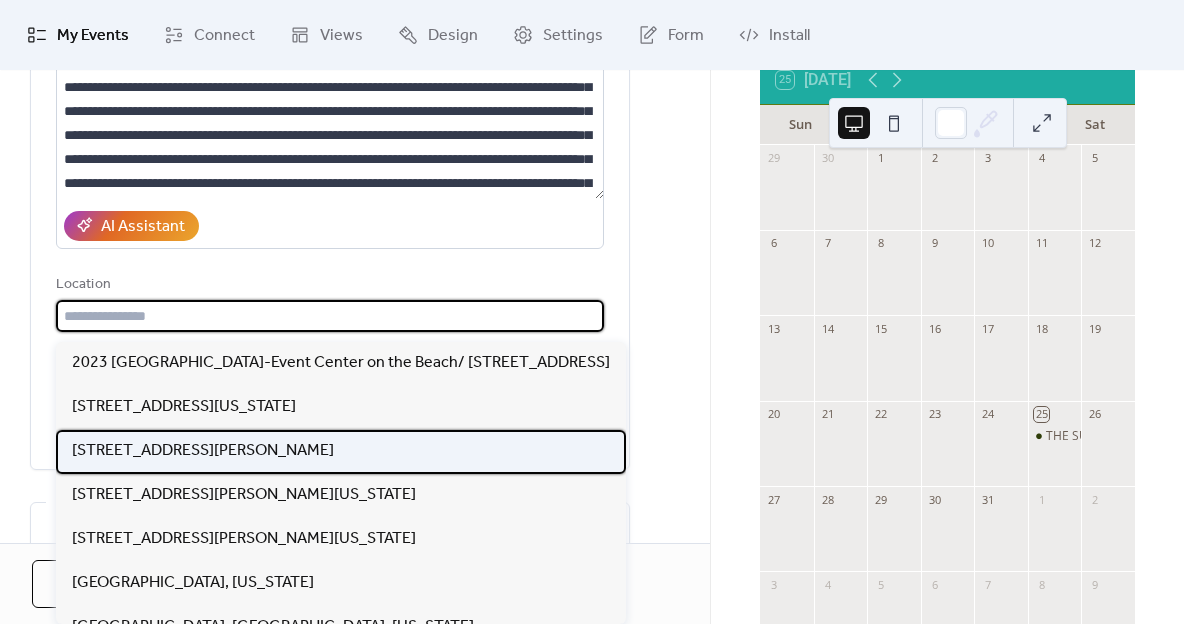 click on "[STREET_ADDRESS][PERSON_NAME]" at bounding box center [203, 451] 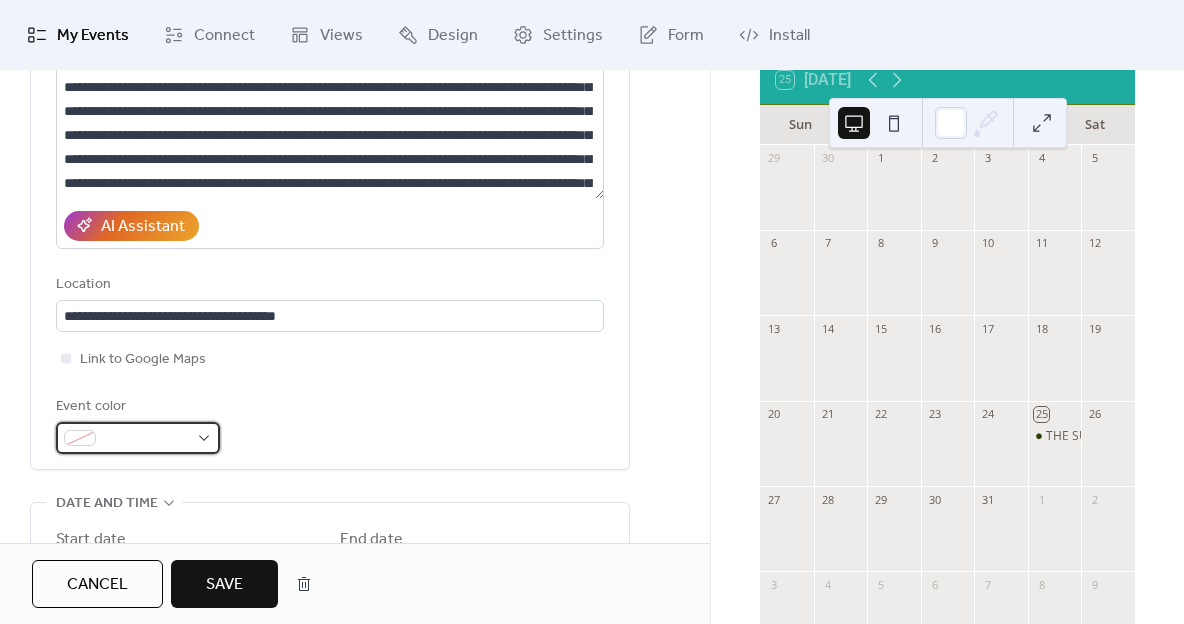click at bounding box center [138, 438] 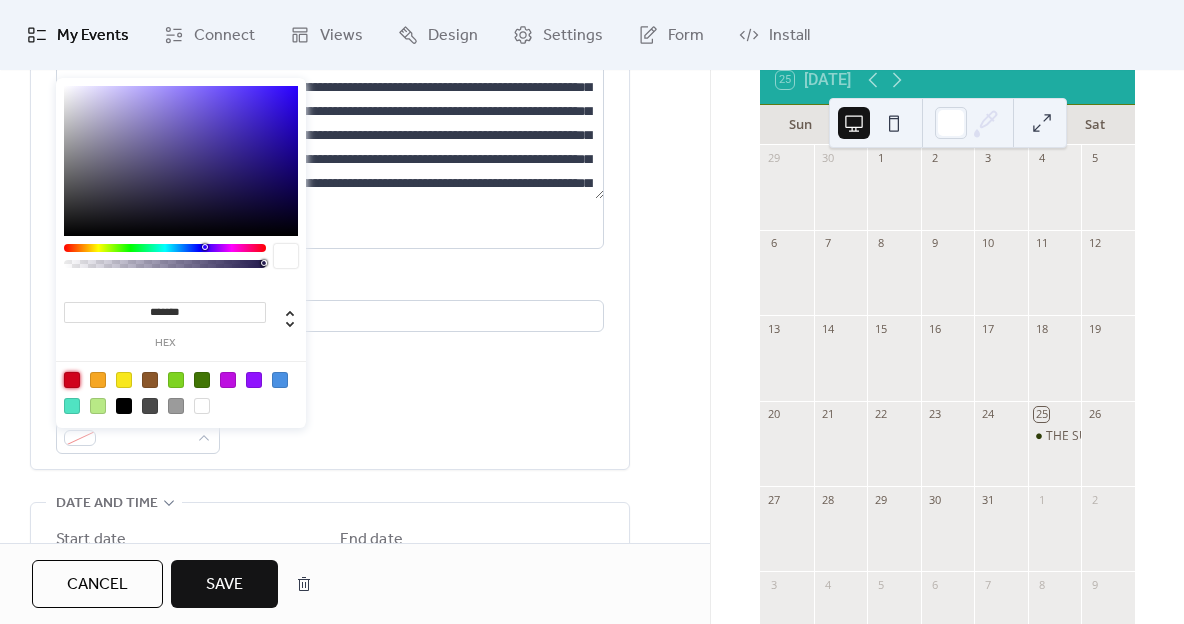 click at bounding box center (72, 380) 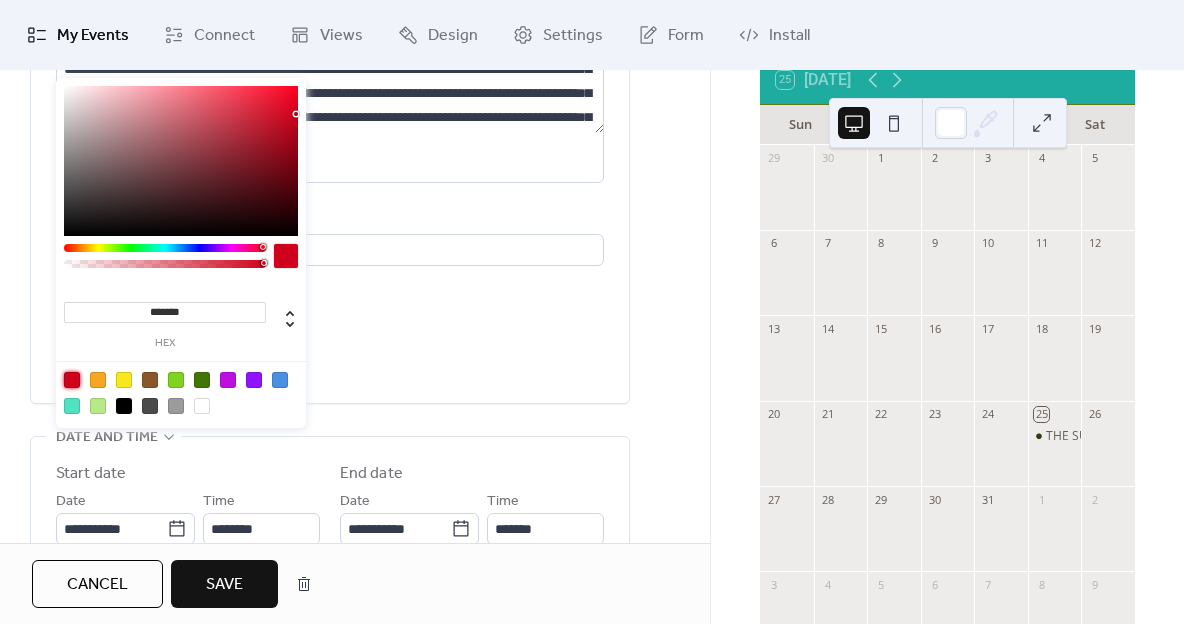 scroll, scrollTop: 332, scrollLeft: 0, axis: vertical 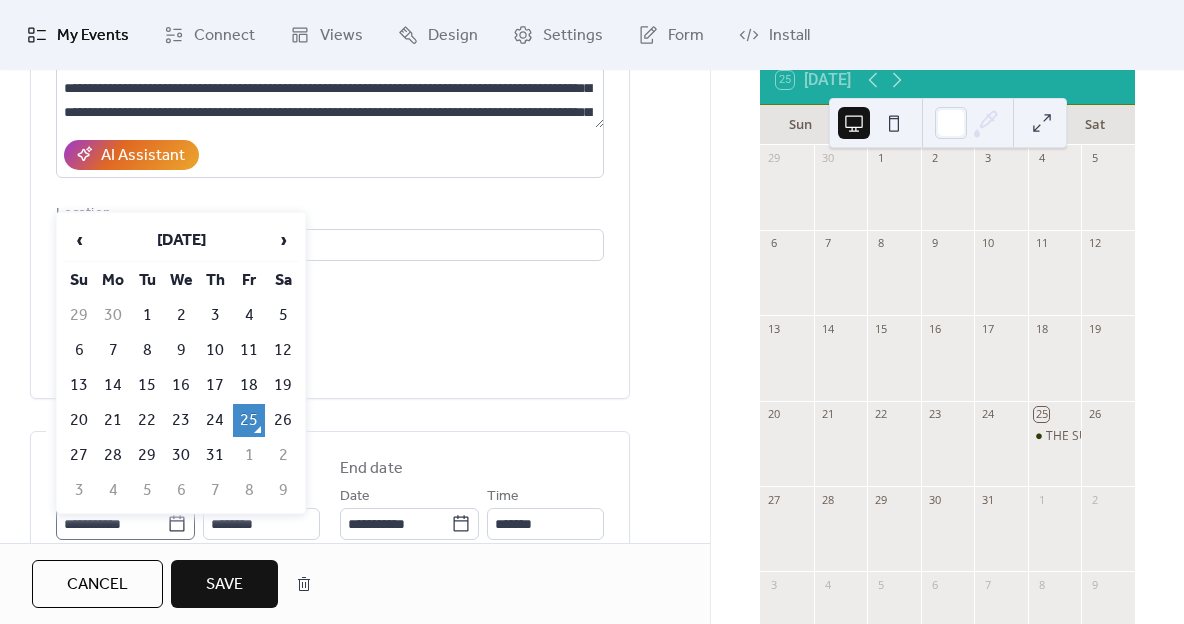 click 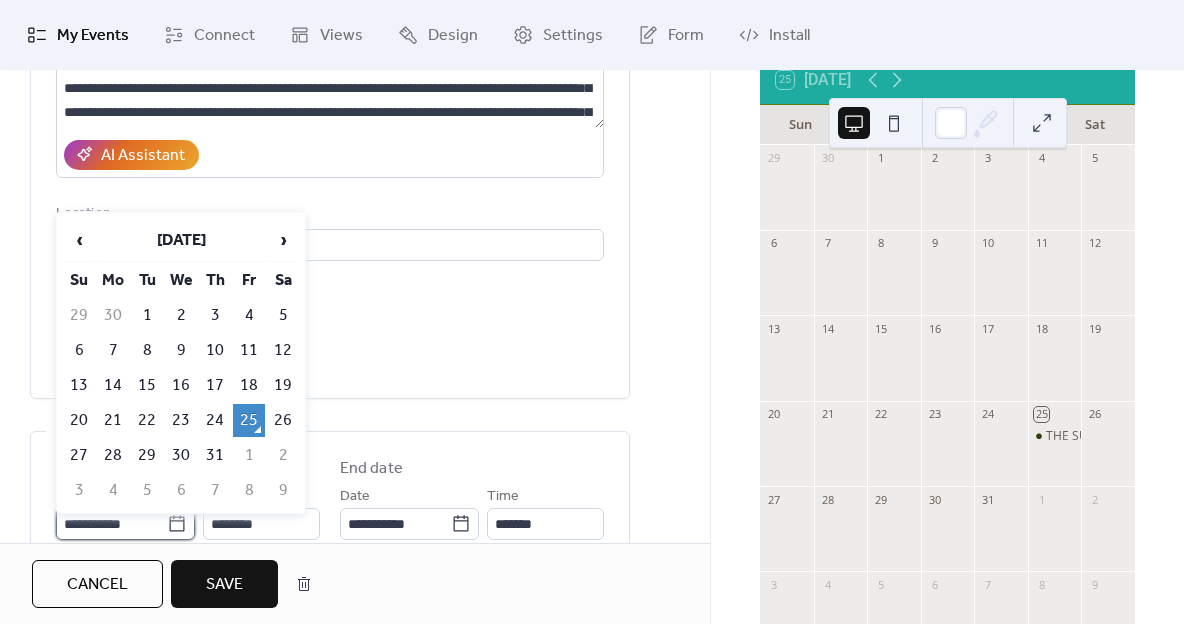 scroll, scrollTop: 334, scrollLeft: 0, axis: vertical 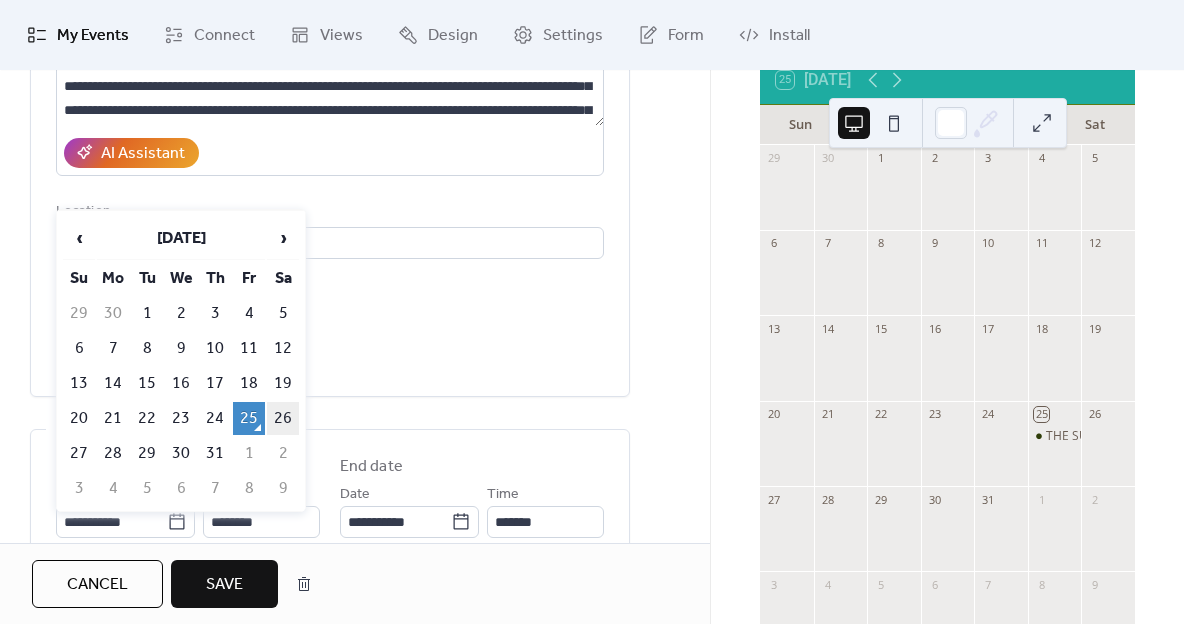 click on "26" at bounding box center [283, 418] 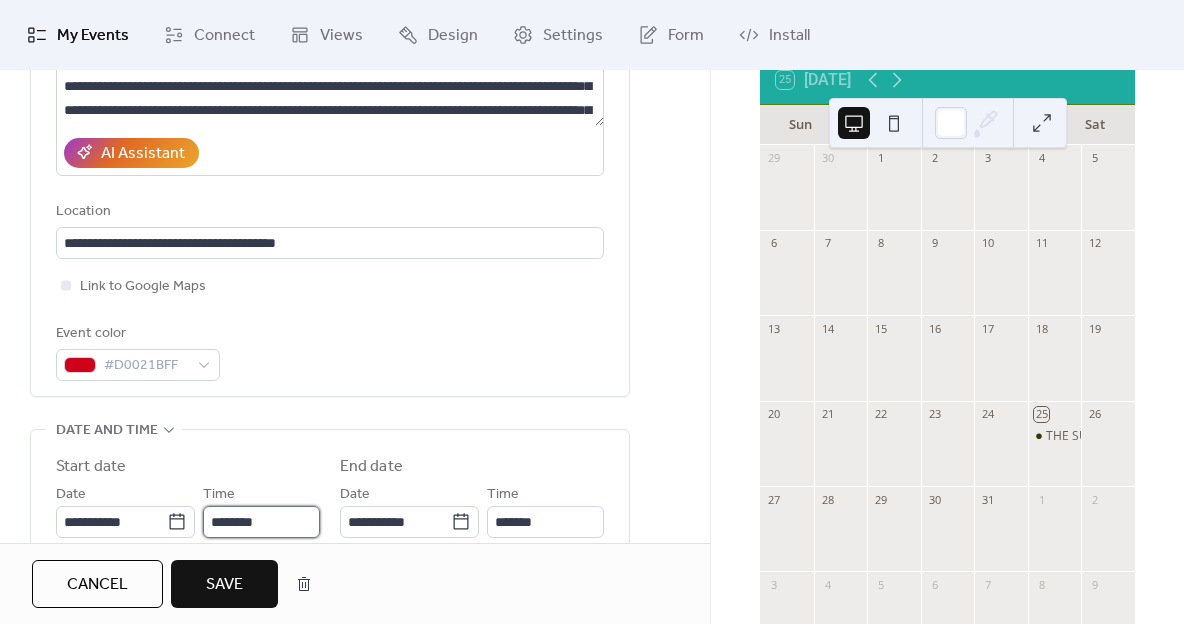 click on "********" at bounding box center [261, 522] 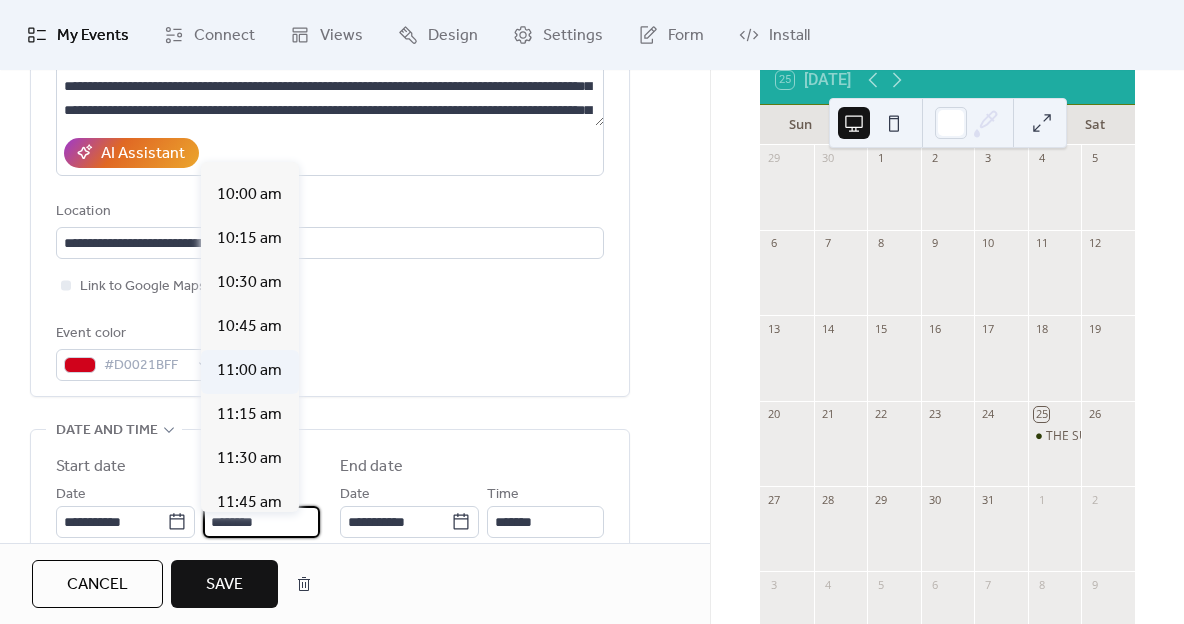 scroll, scrollTop: 1745, scrollLeft: 0, axis: vertical 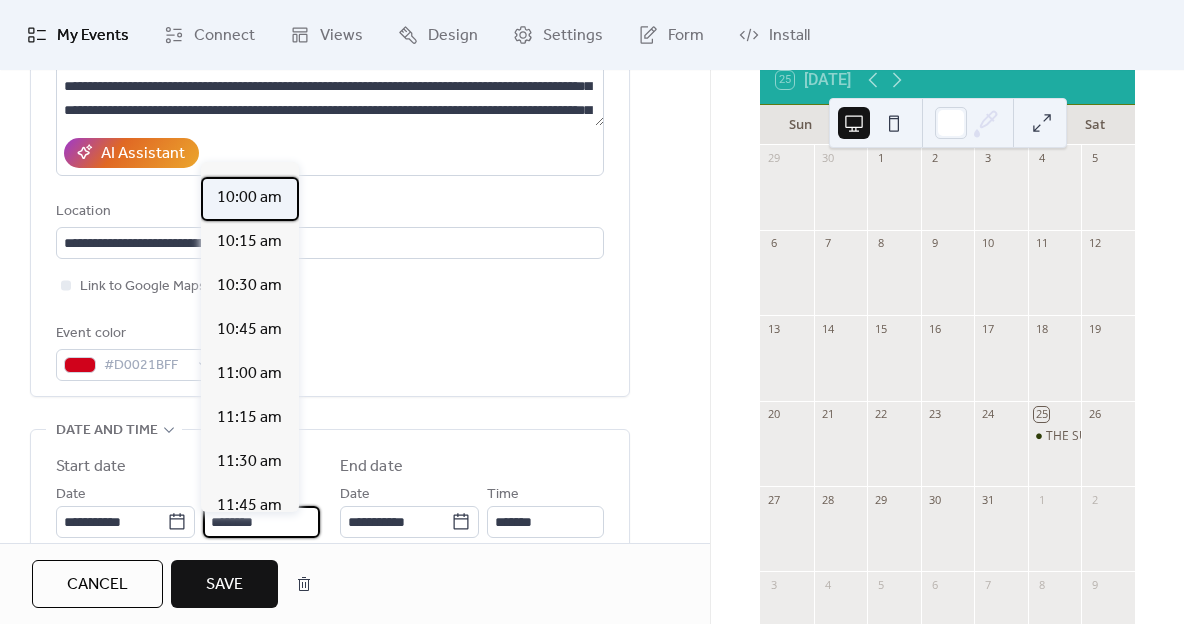 click on "10:00 am" at bounding box center [249, 198] 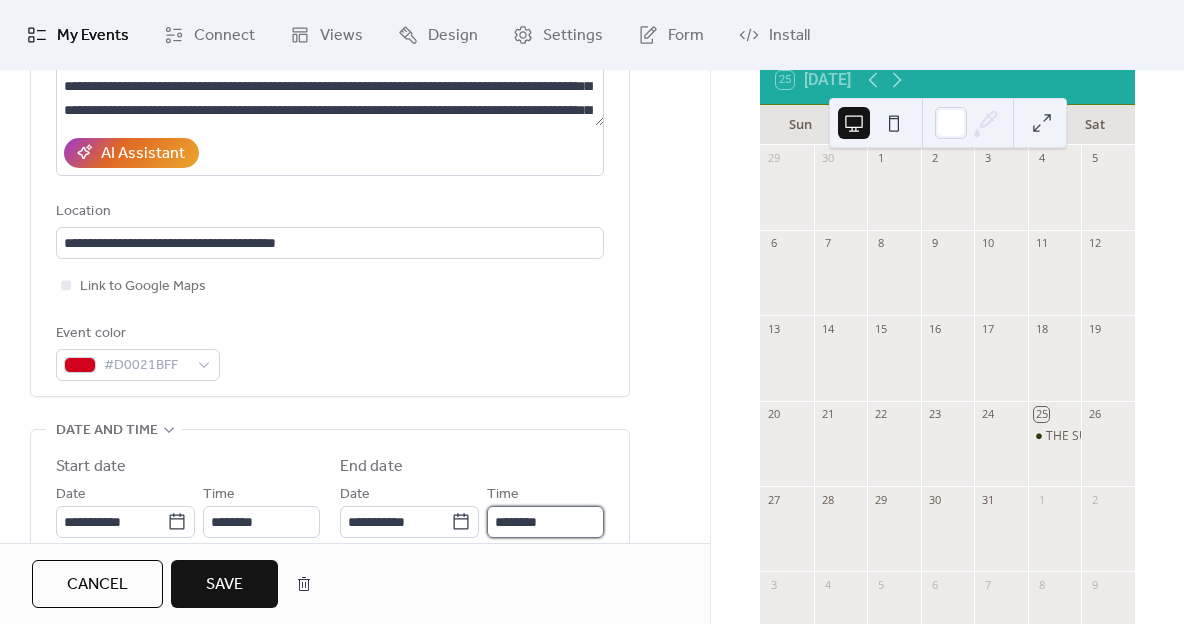 click on "********" at bounding box center (545, 522) 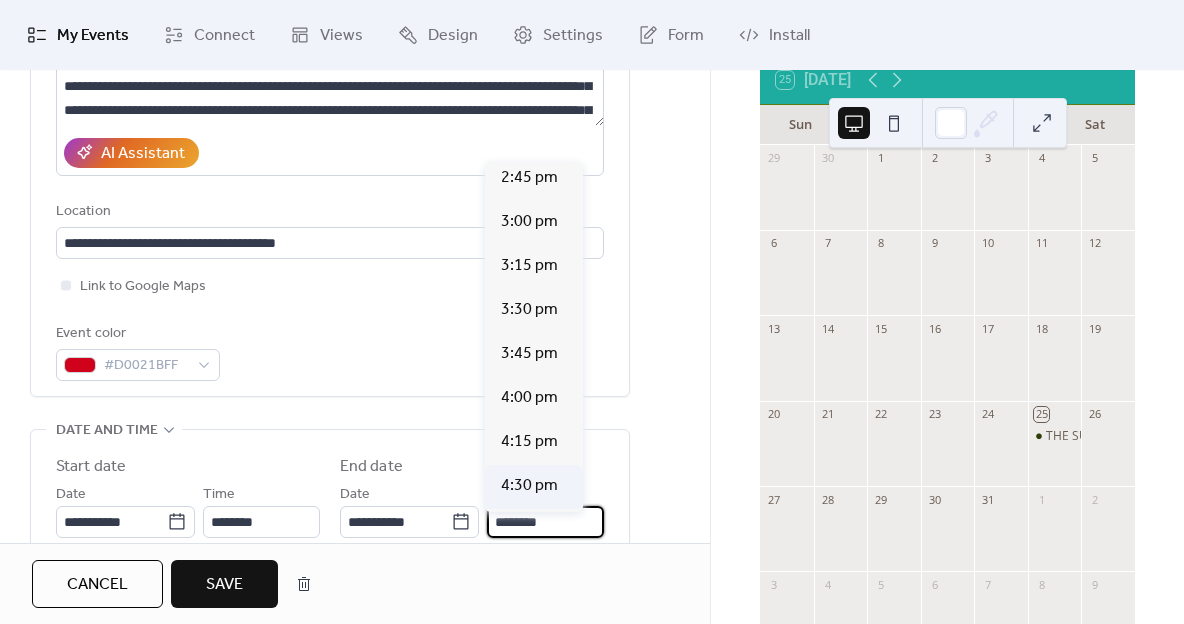 scroll, scrollTop: 832, scrollLeft: 0, axis: vertical 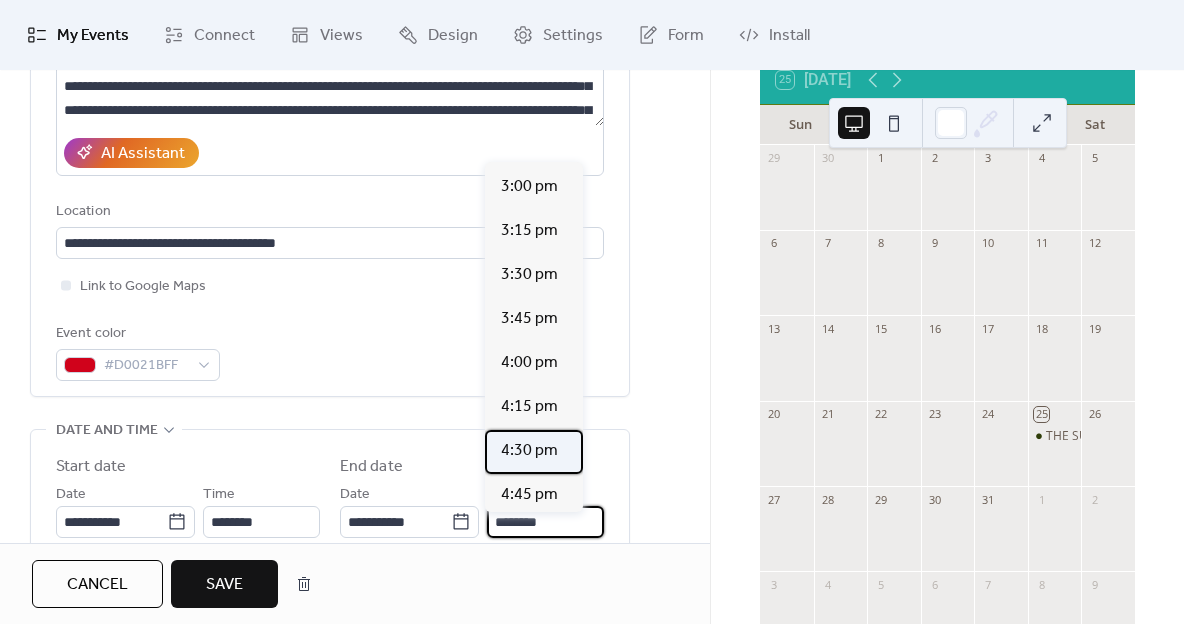 click on "4:30 pm" at bounding box center [529, 451] 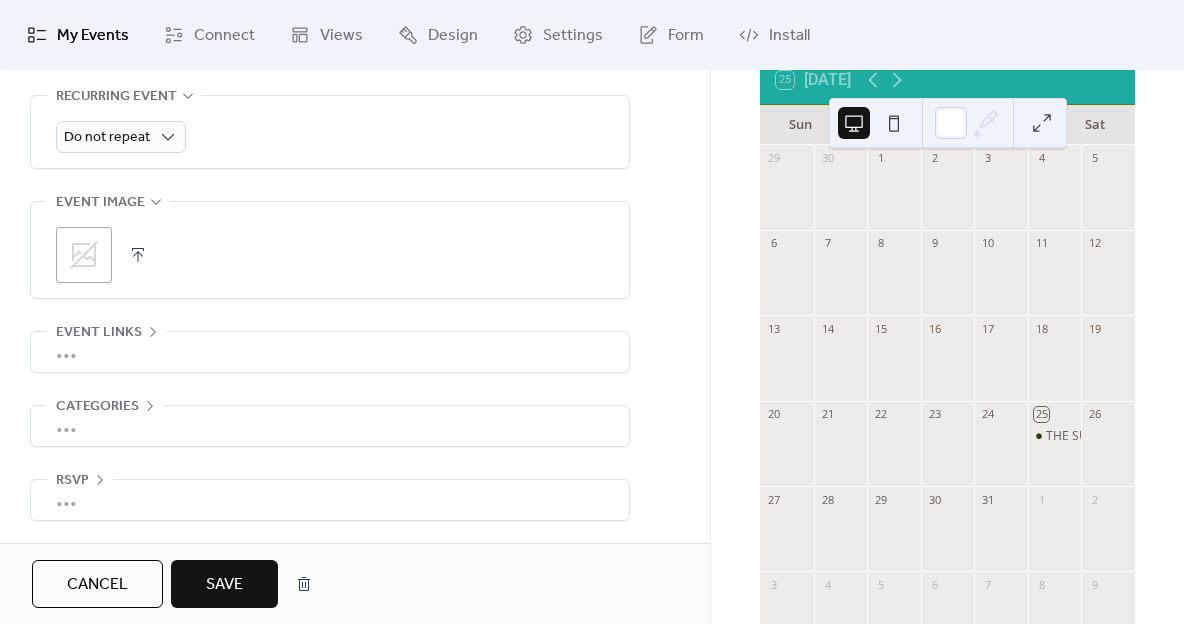 scroll, scrollTop: 930, scrollLeft: 0, axis: vertical 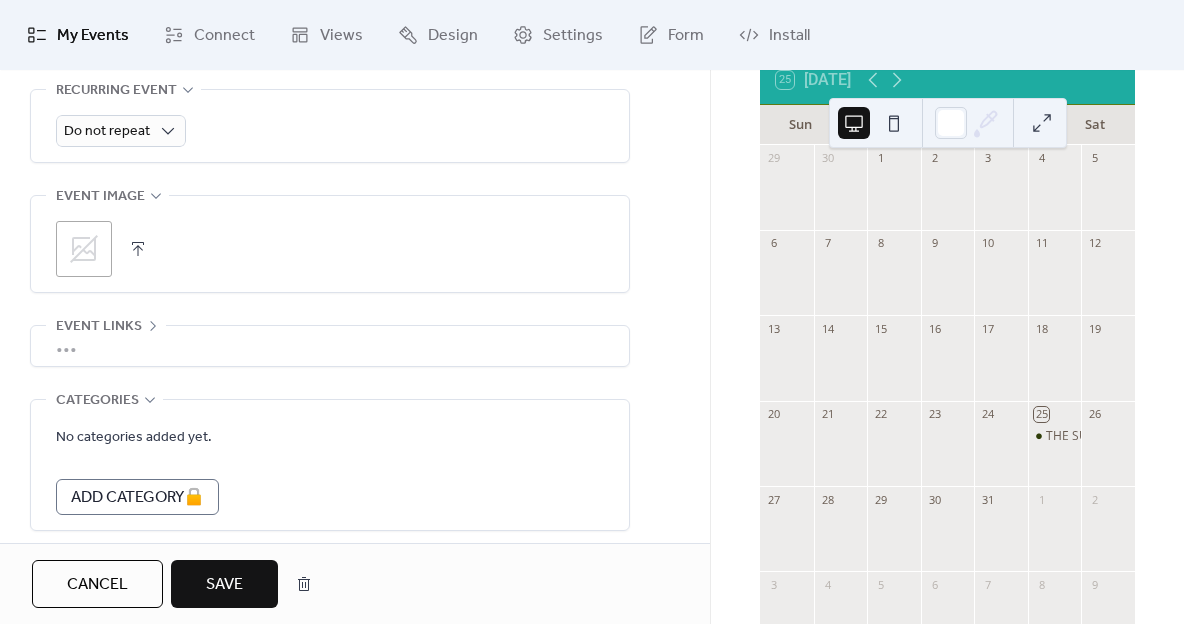 click on "No categories added yet. Add Category  🔒" at bounding box center (330, 465) 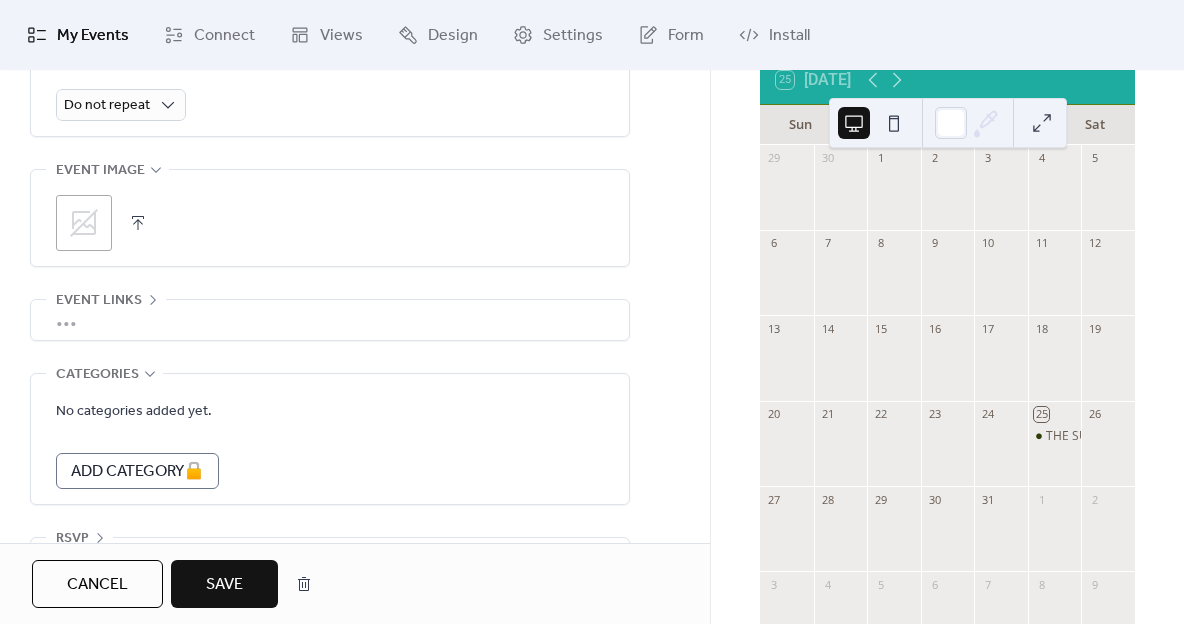 scroll, scrollTop: 954, scrollLeft: 0, axis: vertical 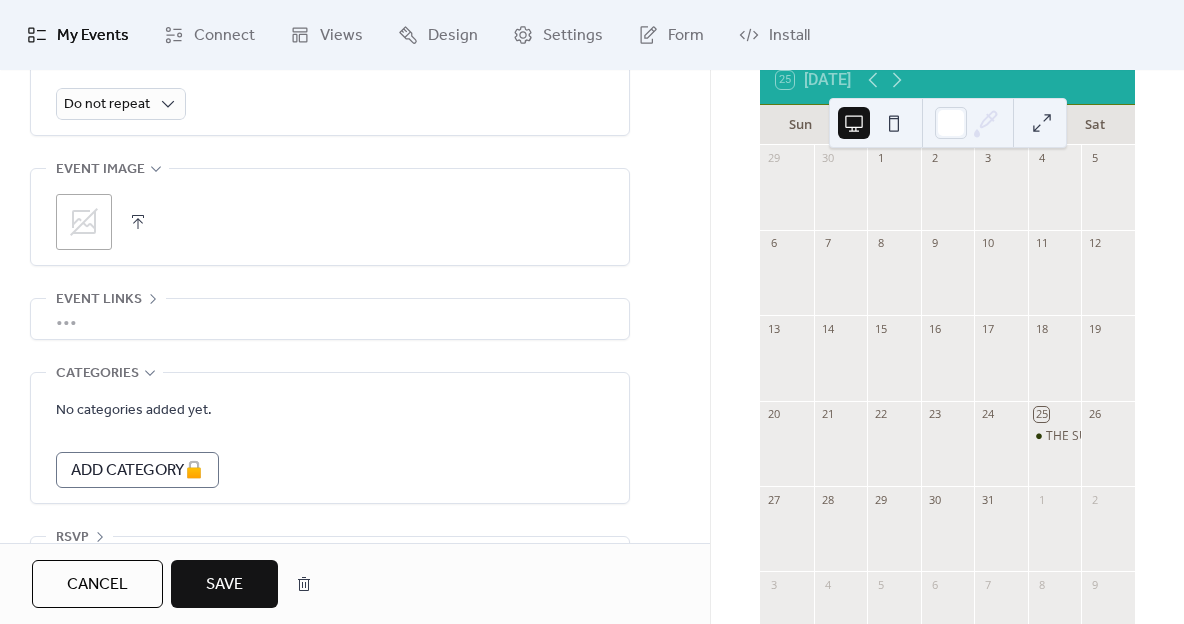 click on "•••" at bounding box center [330, 319] 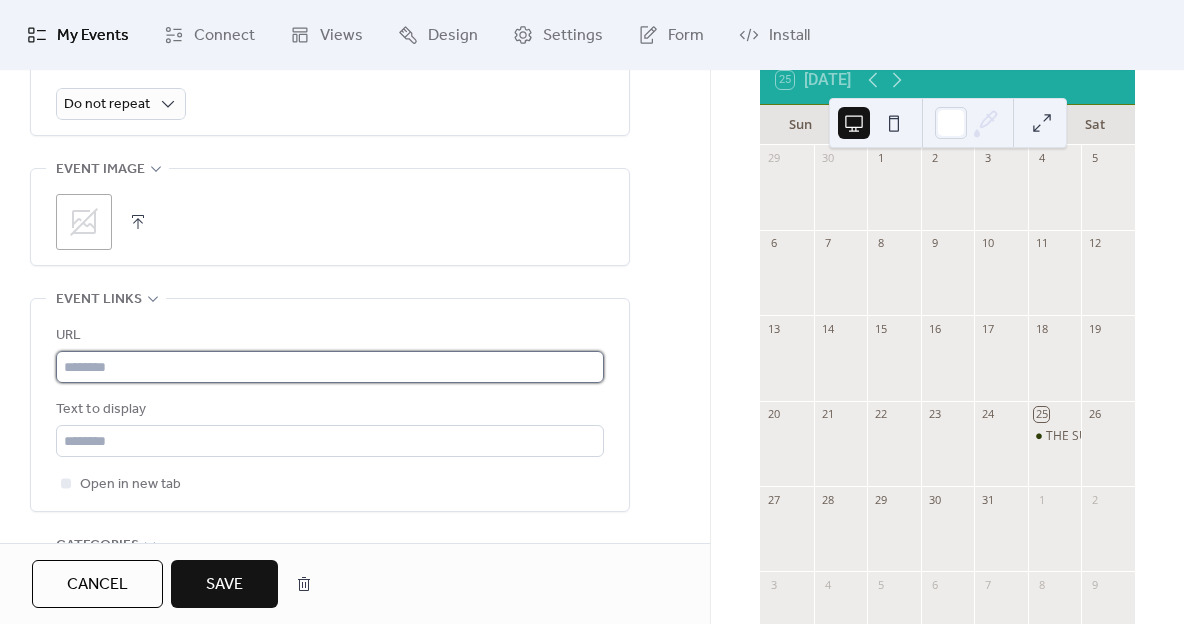 click at bounding box center (330, 367) 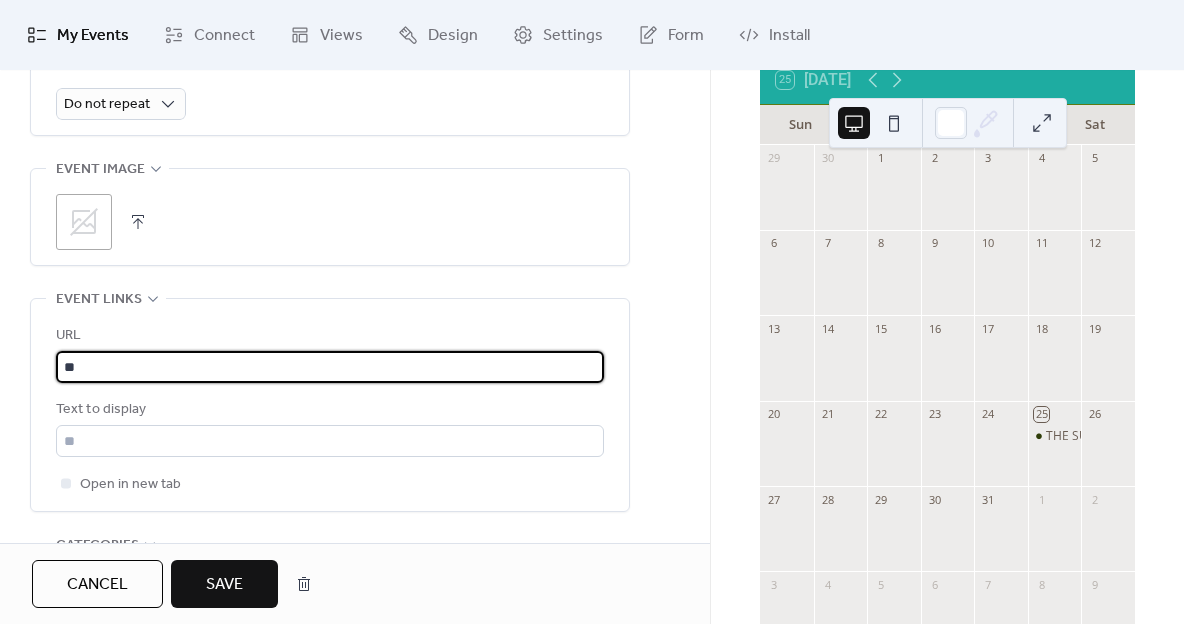 type on "*" 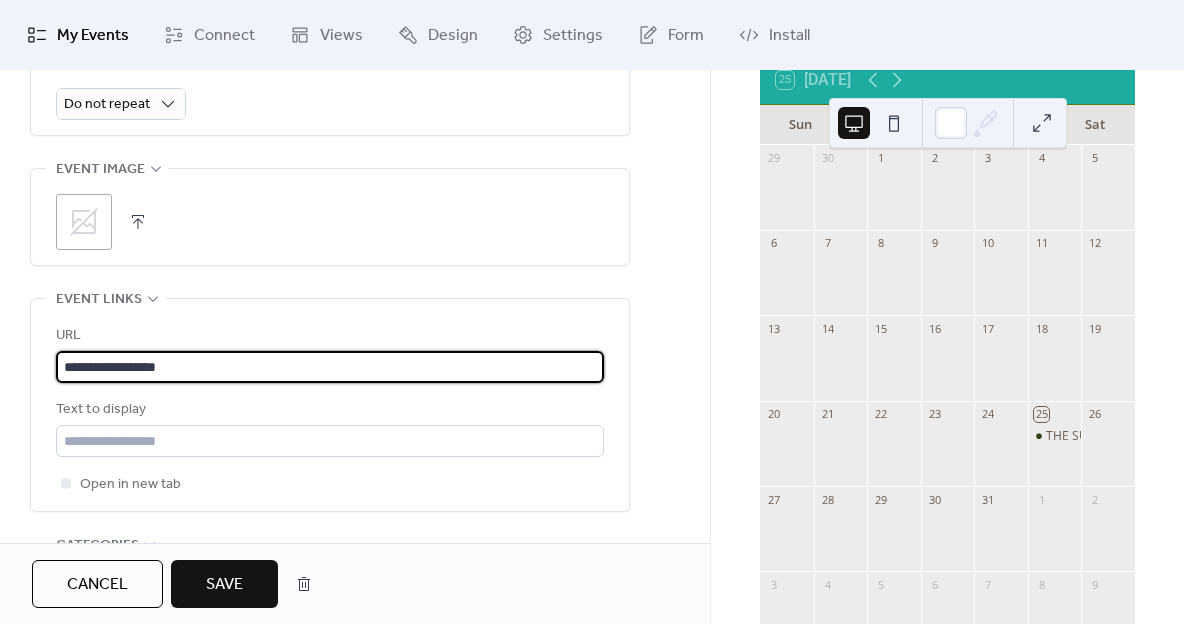 type on "**********" 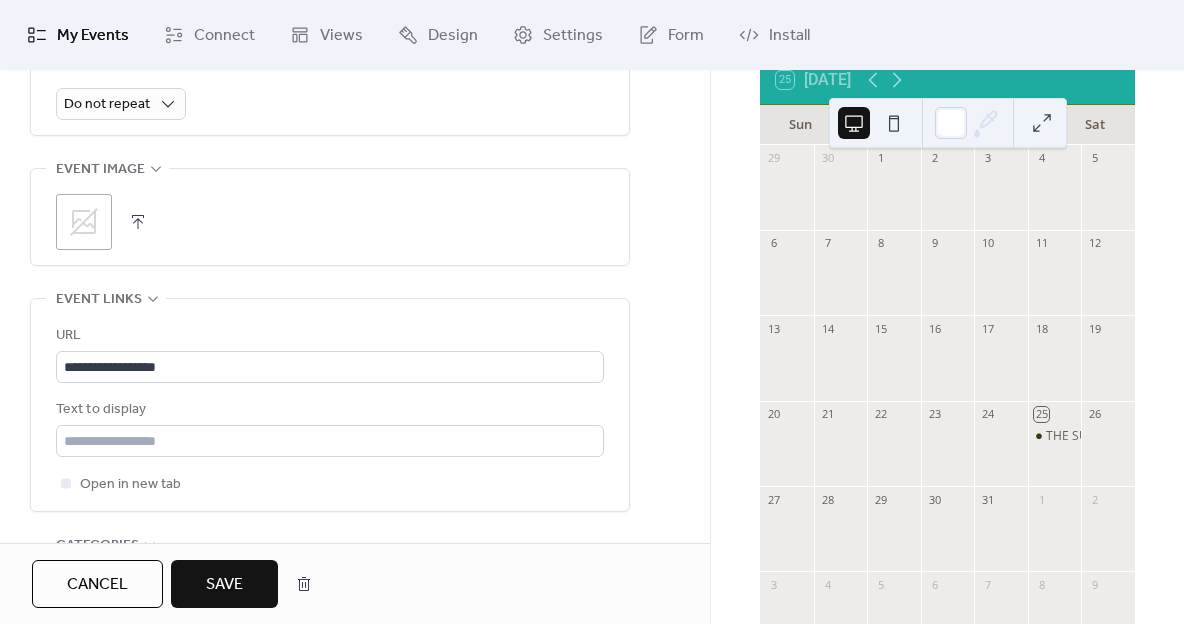 click on "Save" at bounding box center [224, 584] 